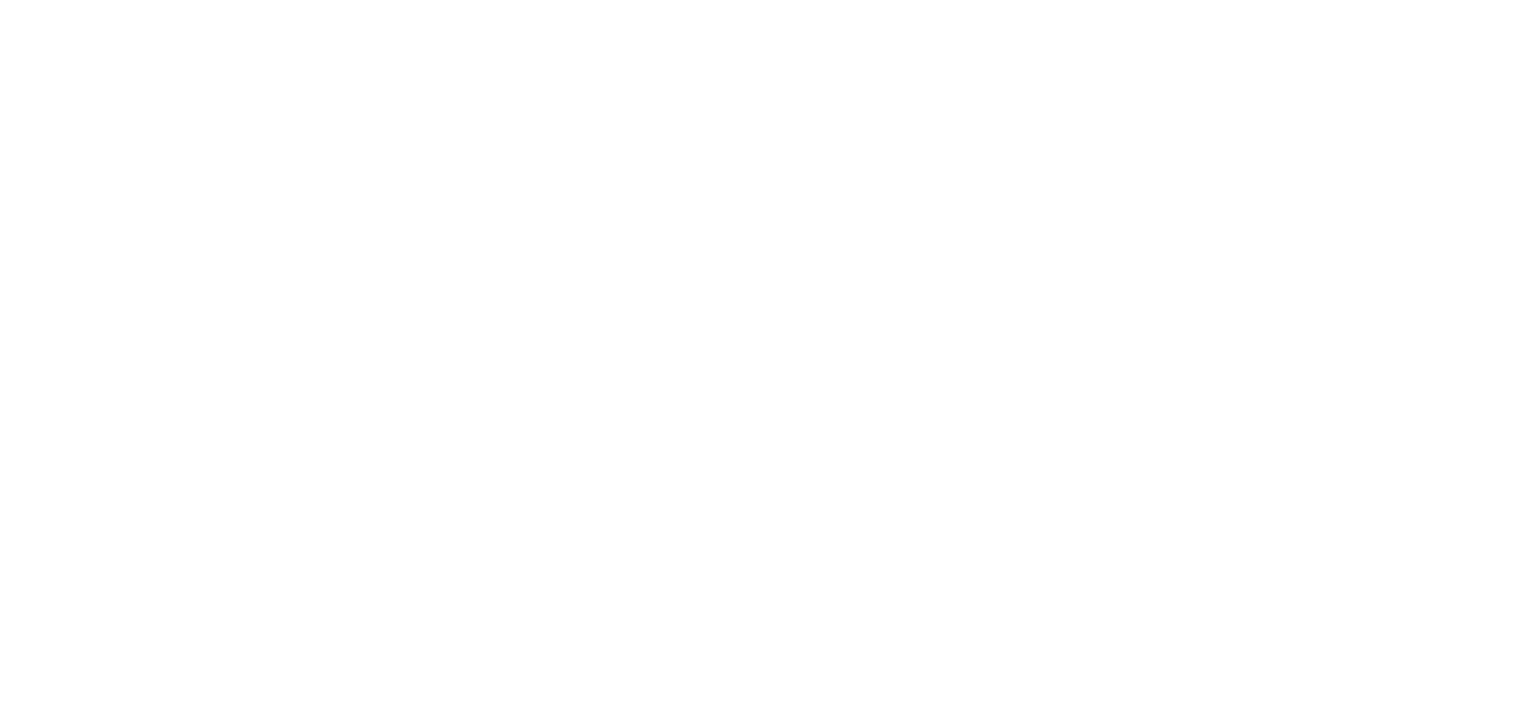 scroll, scrollTop: 0, scrollLeft: 0, axis: both 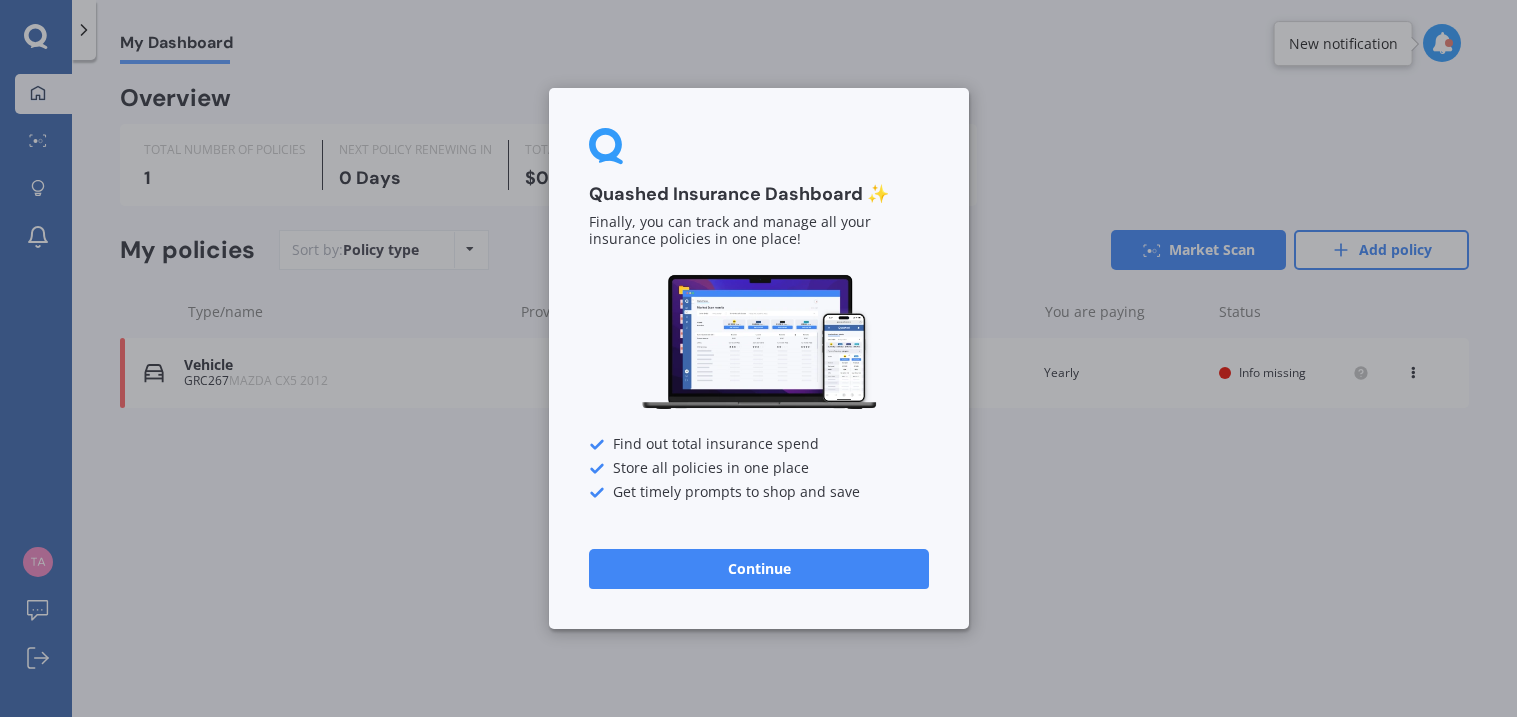 click on "Continue" at bounding box center [759, 569] 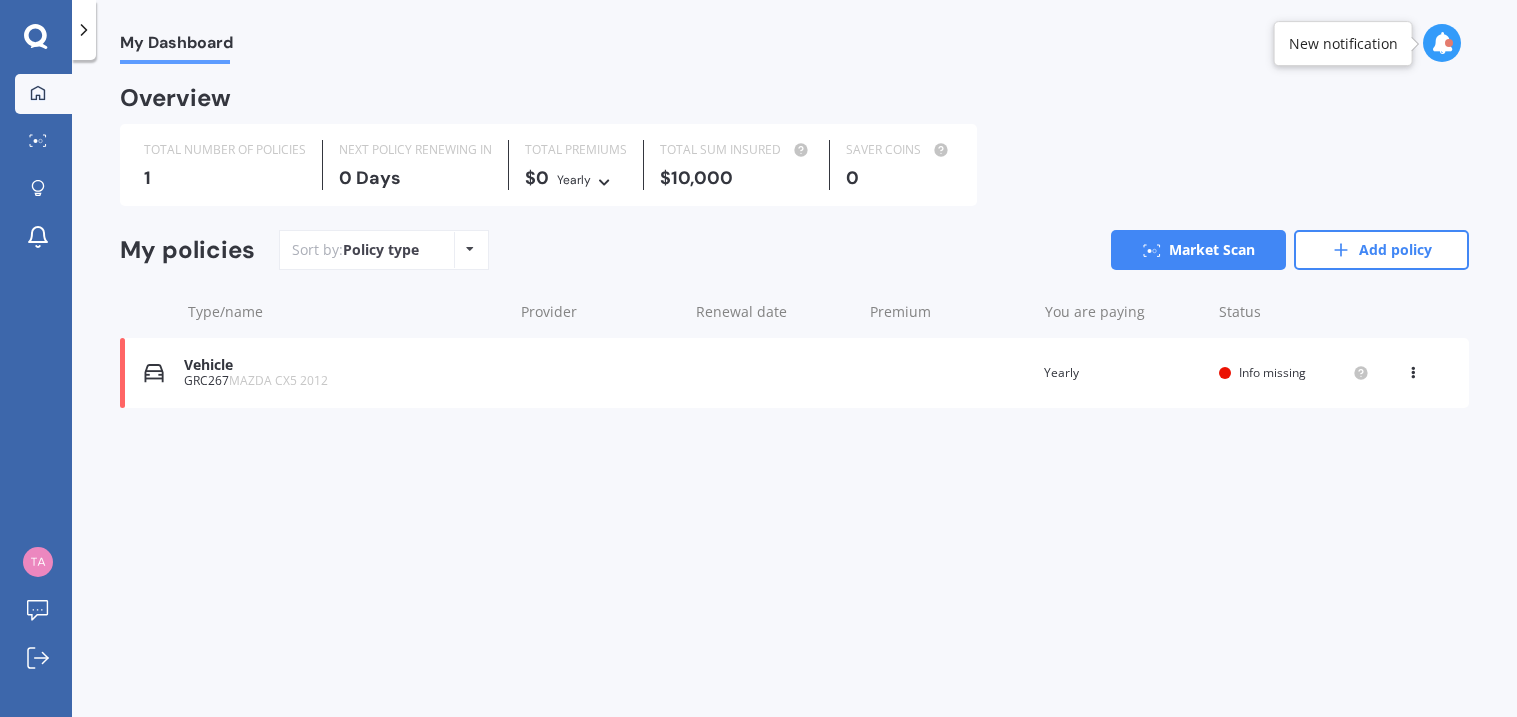click on "Vehicle GRC267  MAZDA CX5 2012 Renewal date Premium You are paying Yearly Status Info missing View option View policy Delete" at bounding box center [794, 373] 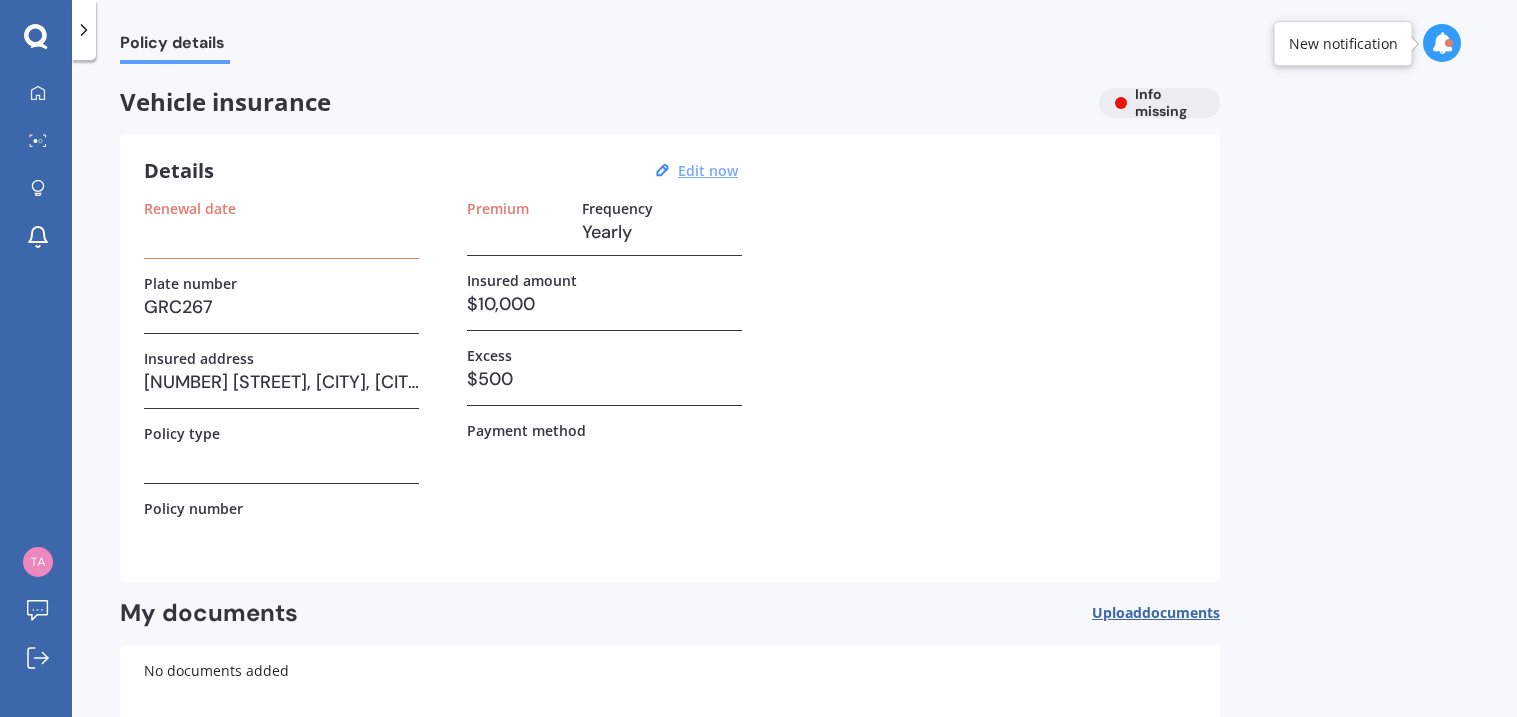 click on "Edit now" at bounding box center (708, 170) 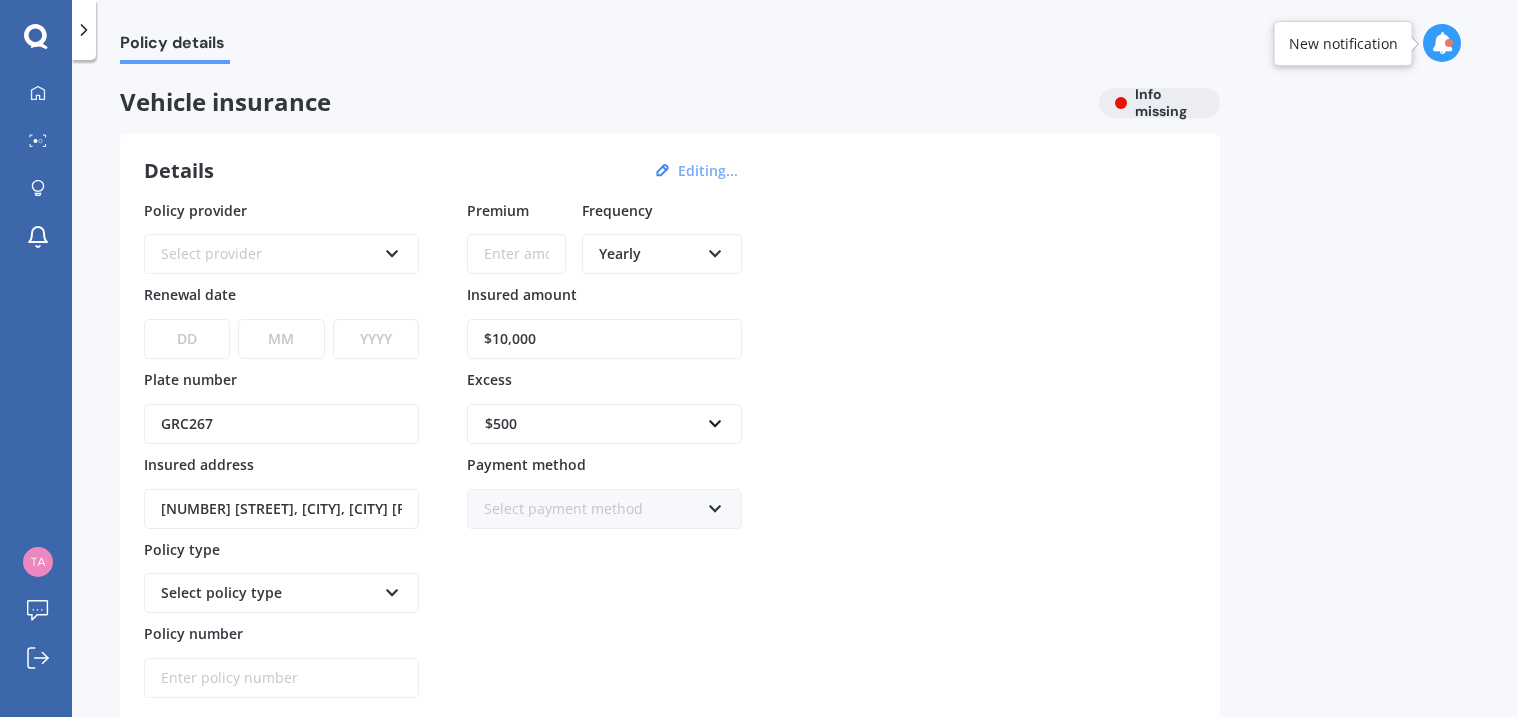 click on "Yearly" at bounding box center [649, 254] 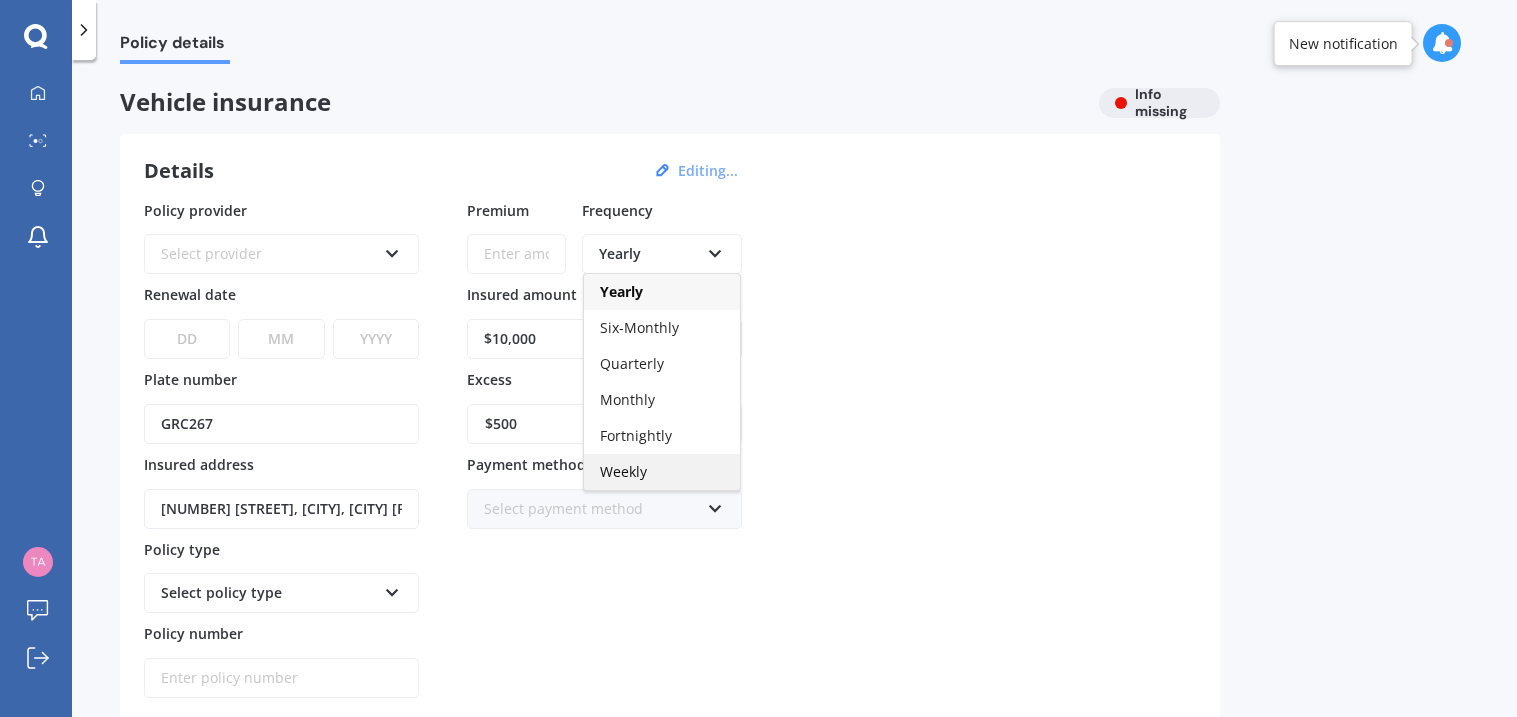 click on "Weekly" at bounding box center (623, 471) 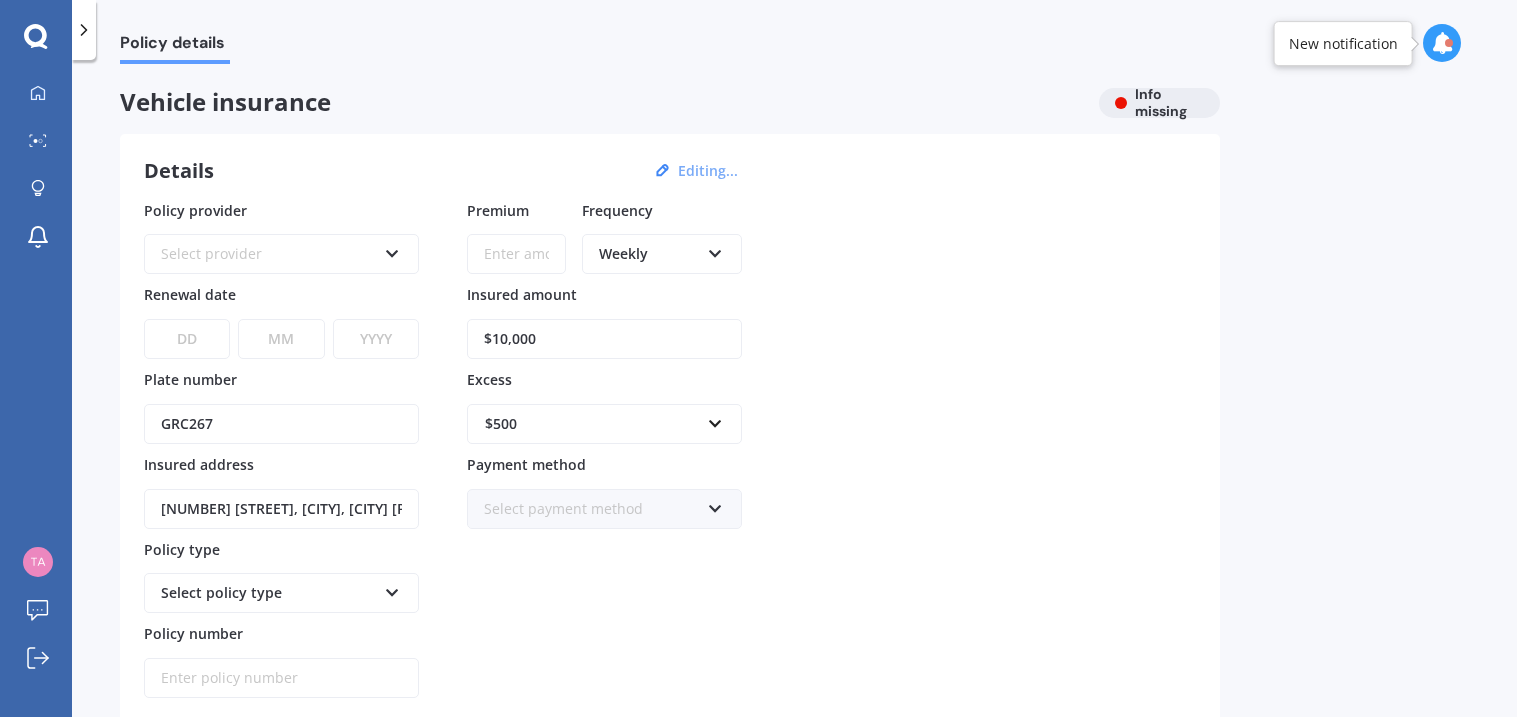 click on "Premium" at bounding box center [516, 254] 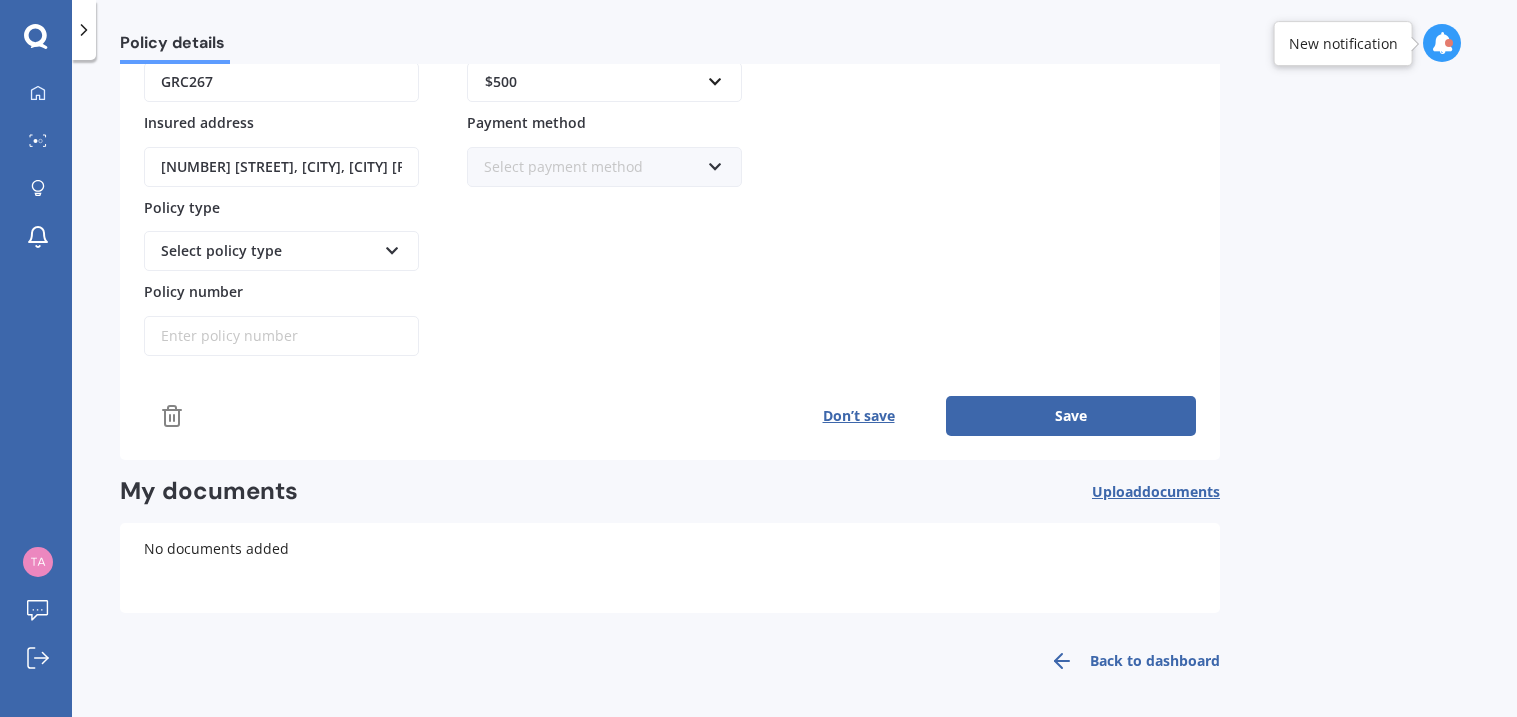 scroll, scrollTop: 0, scrollLeft: 0, axis: both 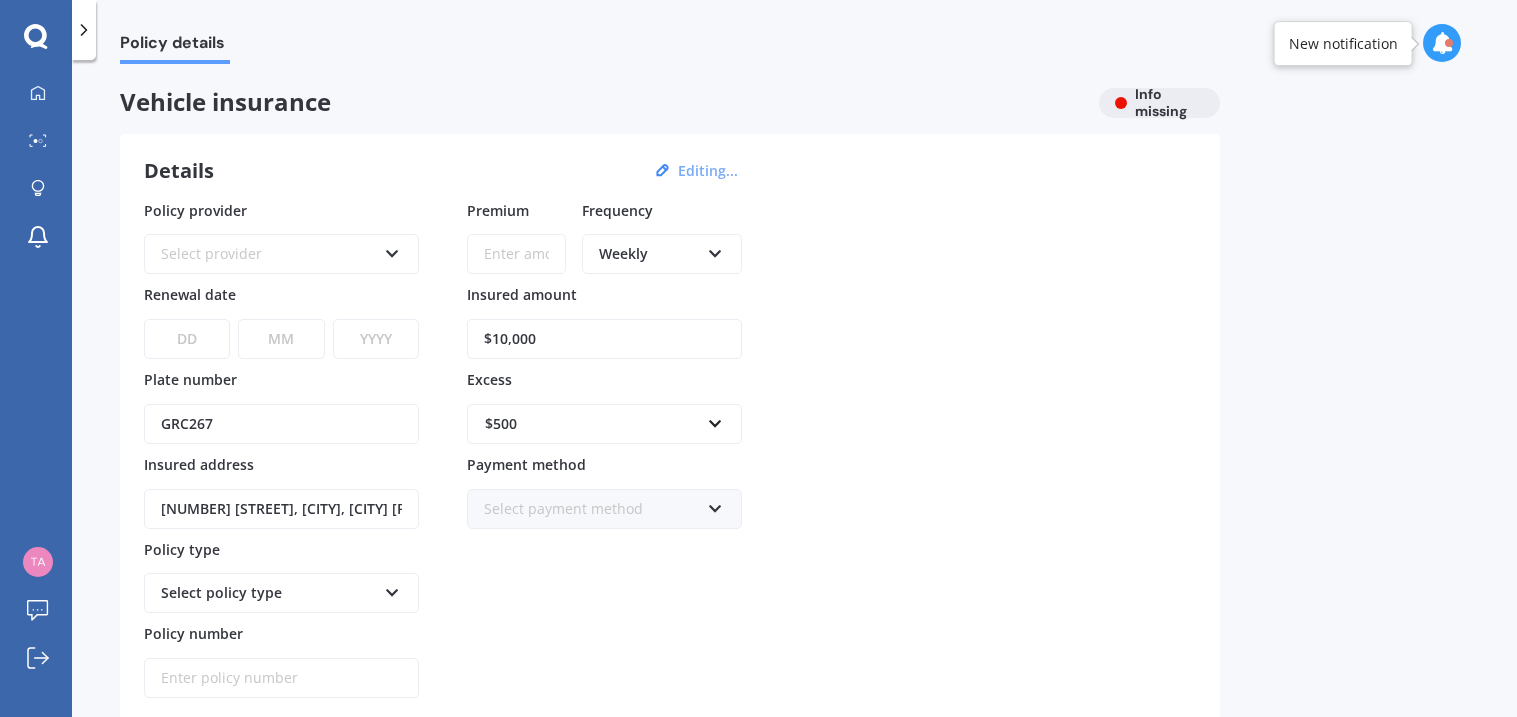 click 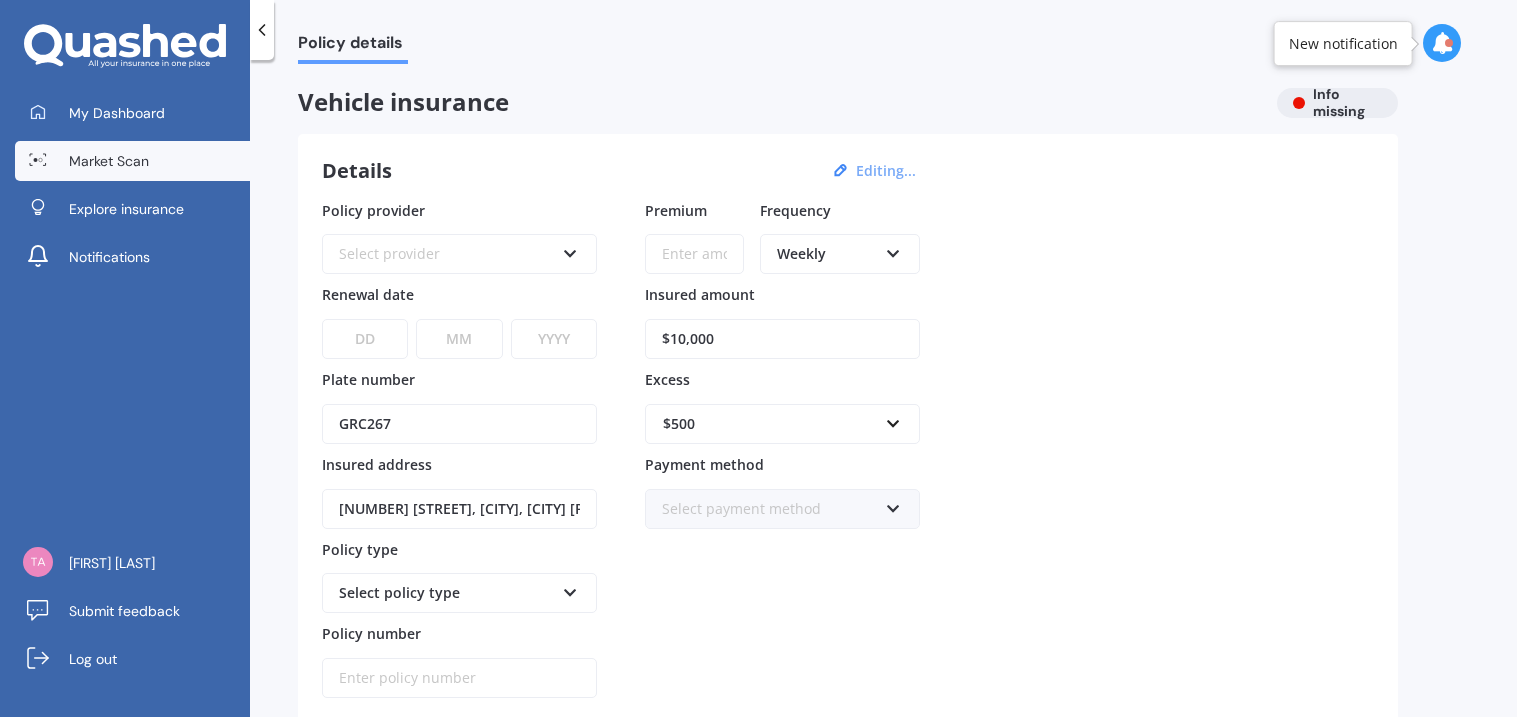 click on "Market Scan" at bounding box center (132, 161) 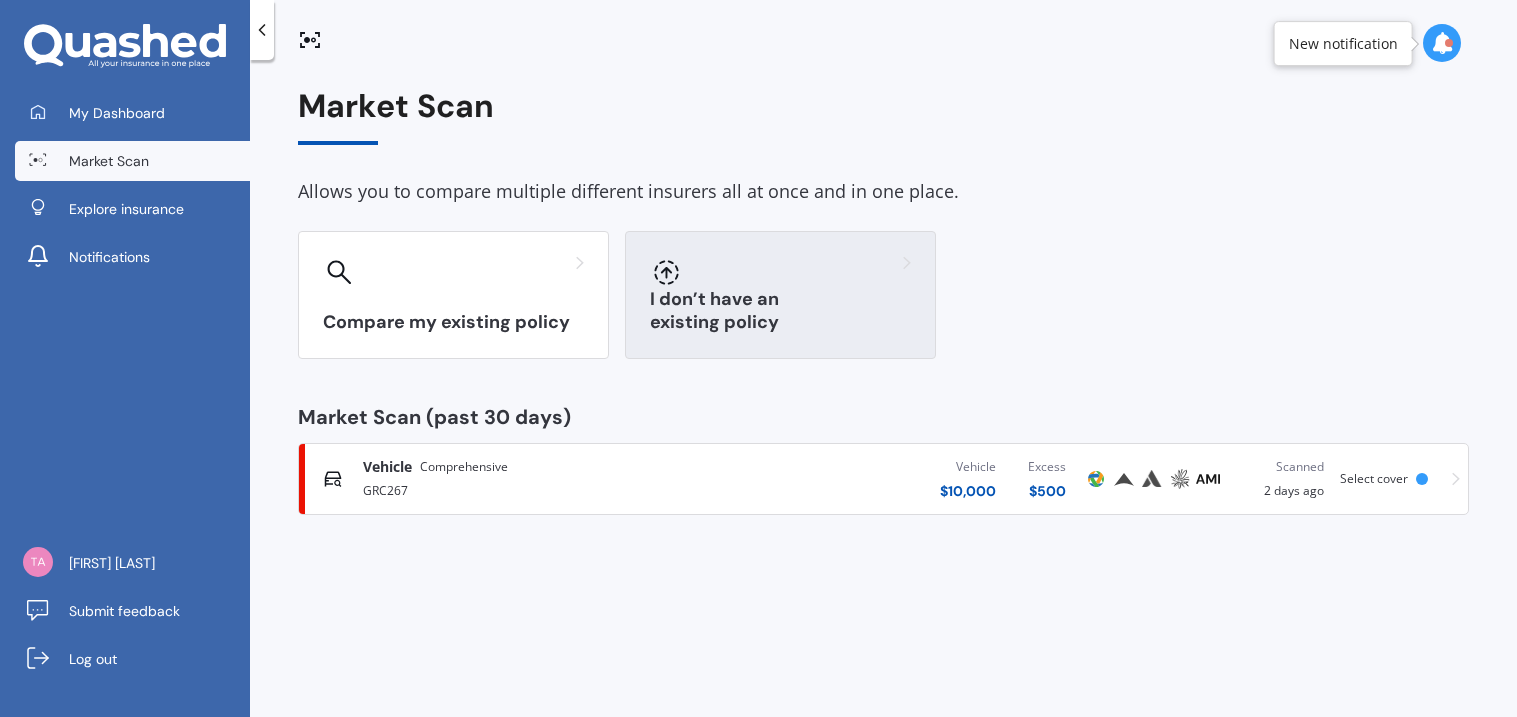 click on "I don’t have an existing policy" at bounding box center [780, 295] 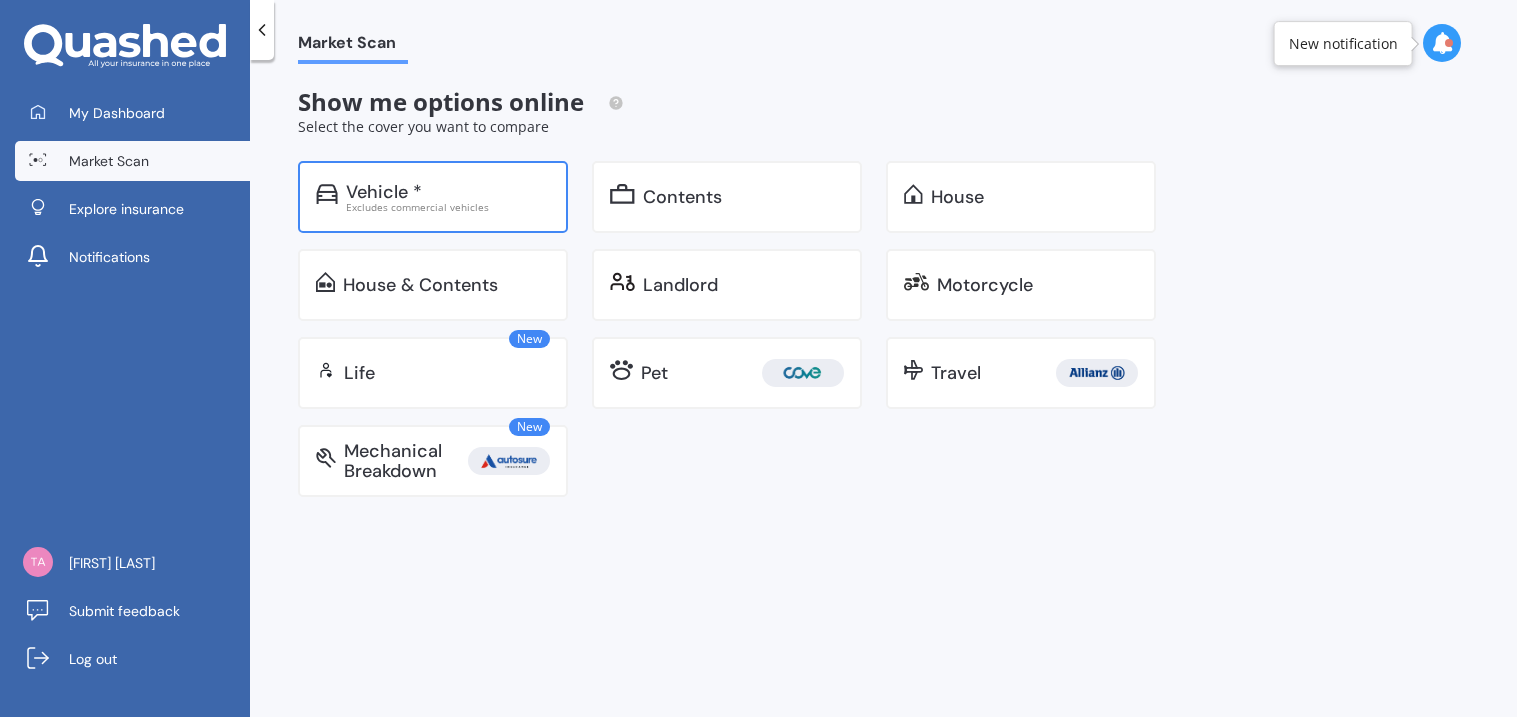 click on "Vehicle *" at bounding box center [448, 192] 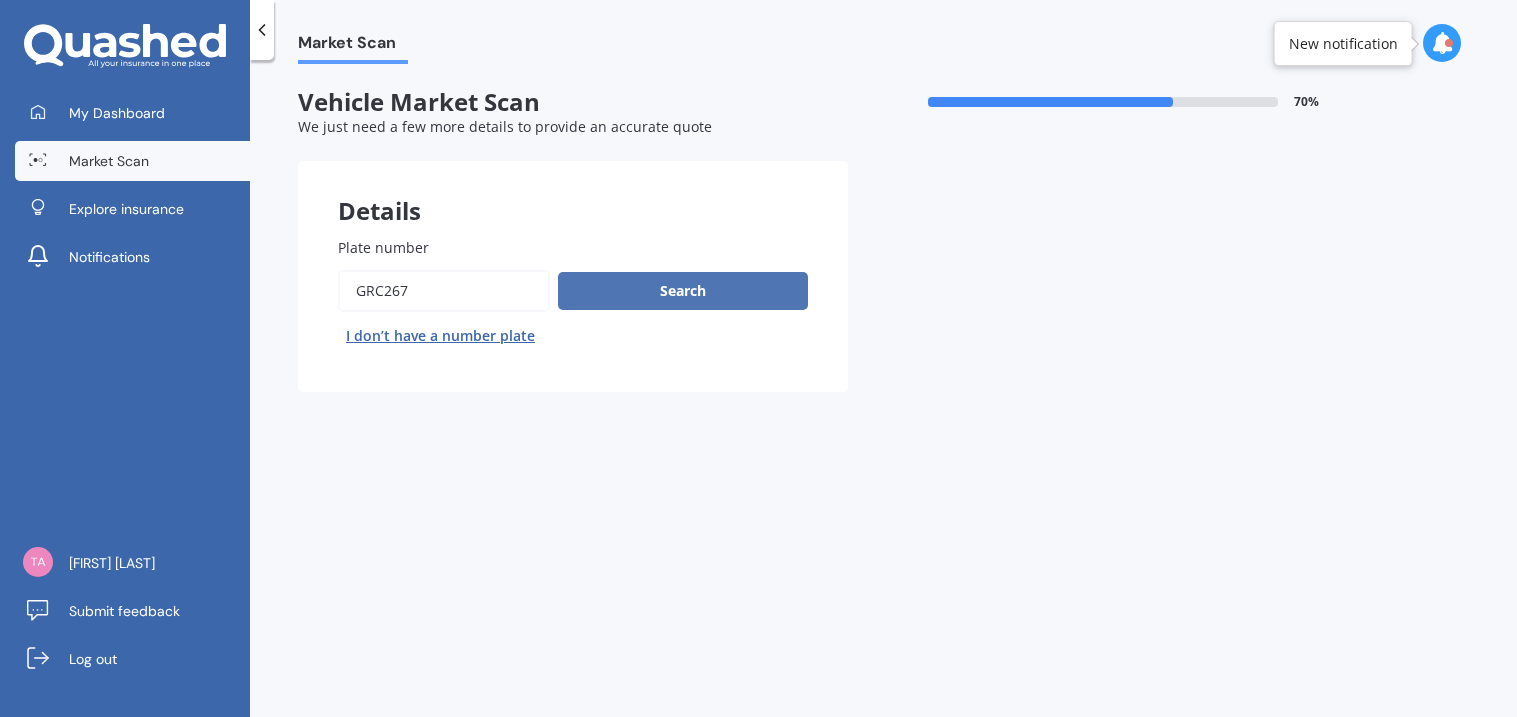click on "Search" at bounding box center (683, 291) 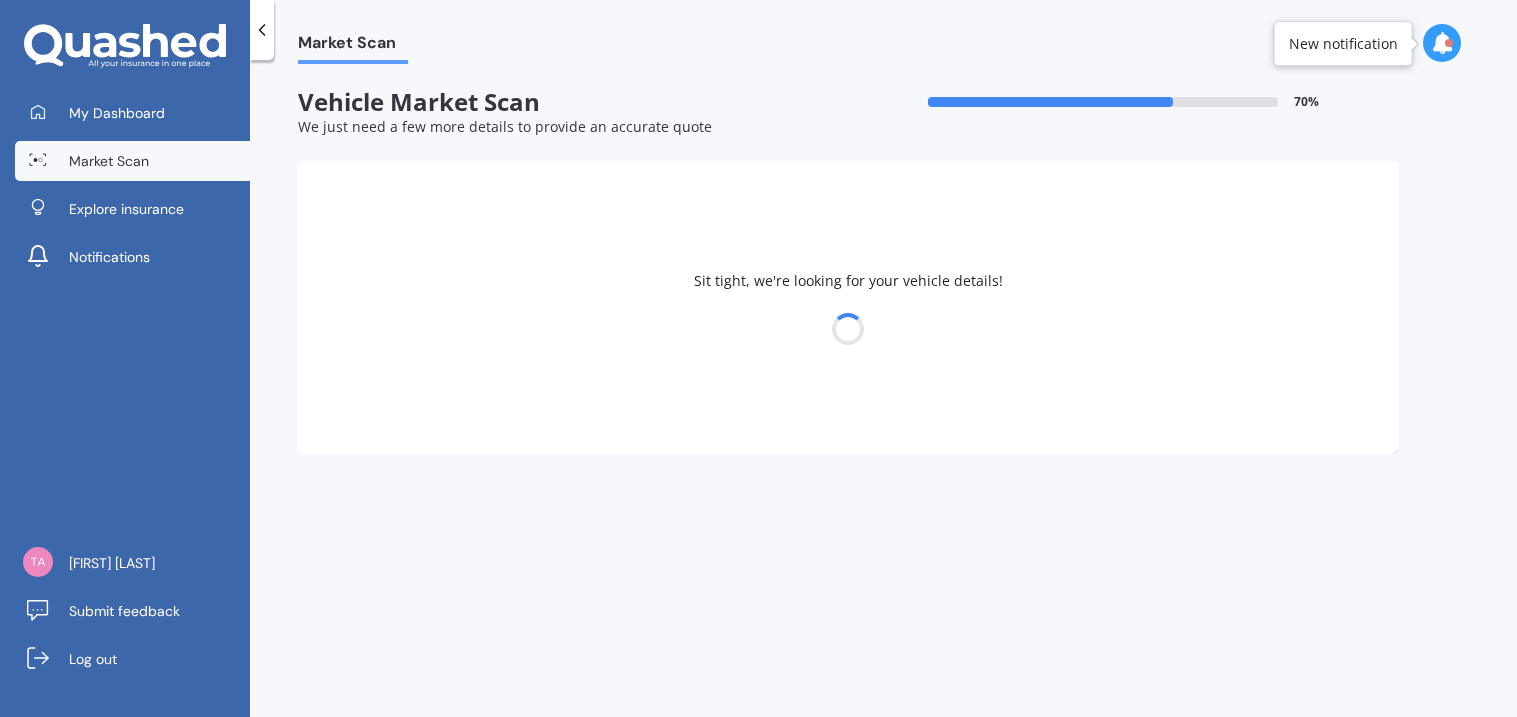 select on "MAZDA" 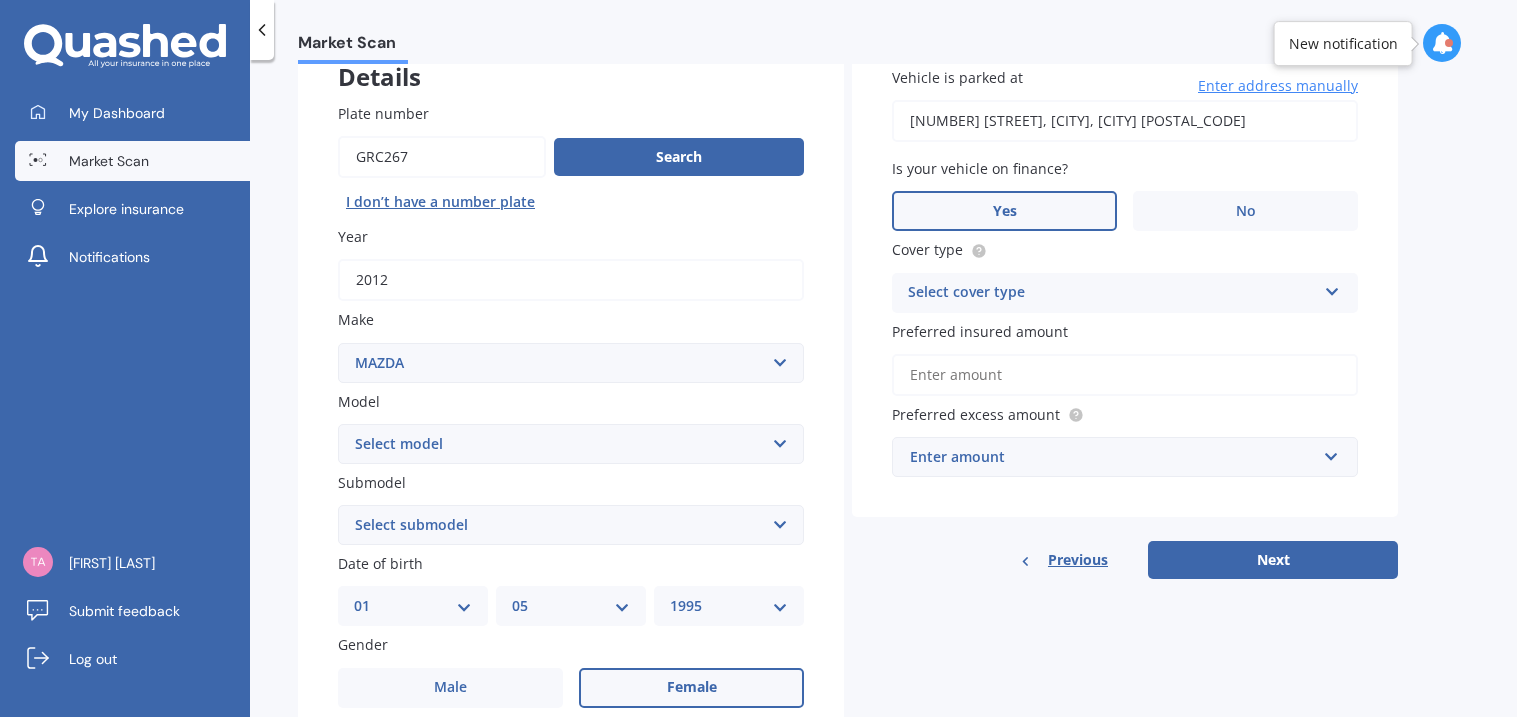 scroll, scrollTop: 156, scrollLeft: 0, axis: vertical 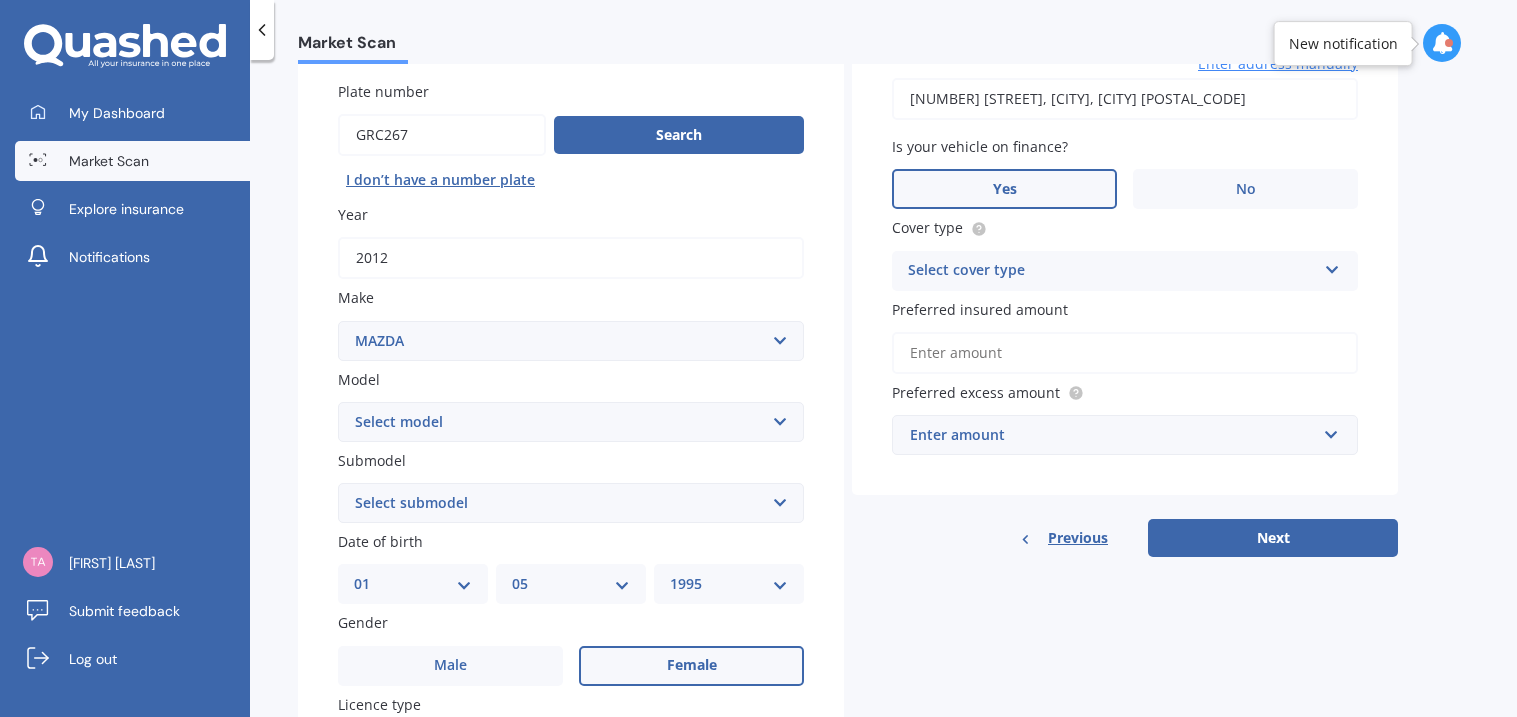 click on "Select model 121 2 3 323 323 / Familia 6 626 929 Atenza Autozam Axela AZ3 B2000 B2200 B2500 B2600 B2600i Biante Bongo Bounty BT50 Capella Cronos CX-30 CX-60 CX-8 CX-80 CX3 CX30 CX5 CX7 CX8 CX9 Demio E1800 Van E2000 E2200 Vans E2500 E2500 Van E3000 E4100 Efini Etude Eunos Familia Lantis Levante Luce Marvie Millenia MPV MS6 MS8 MS9 MX-3 MX-30 MX-5 MX-6 Neo Persona Premacy Presseo Proceed Revue Rotary RX7 RX8 Sapporo Sentia T2000 T2600 T3000 T3500 T4000 T4100 T4600 Titan 1.5/2.0 Tonnes Titan 5 Tonne Tribute Verisa" at bounding box center (571, 422) 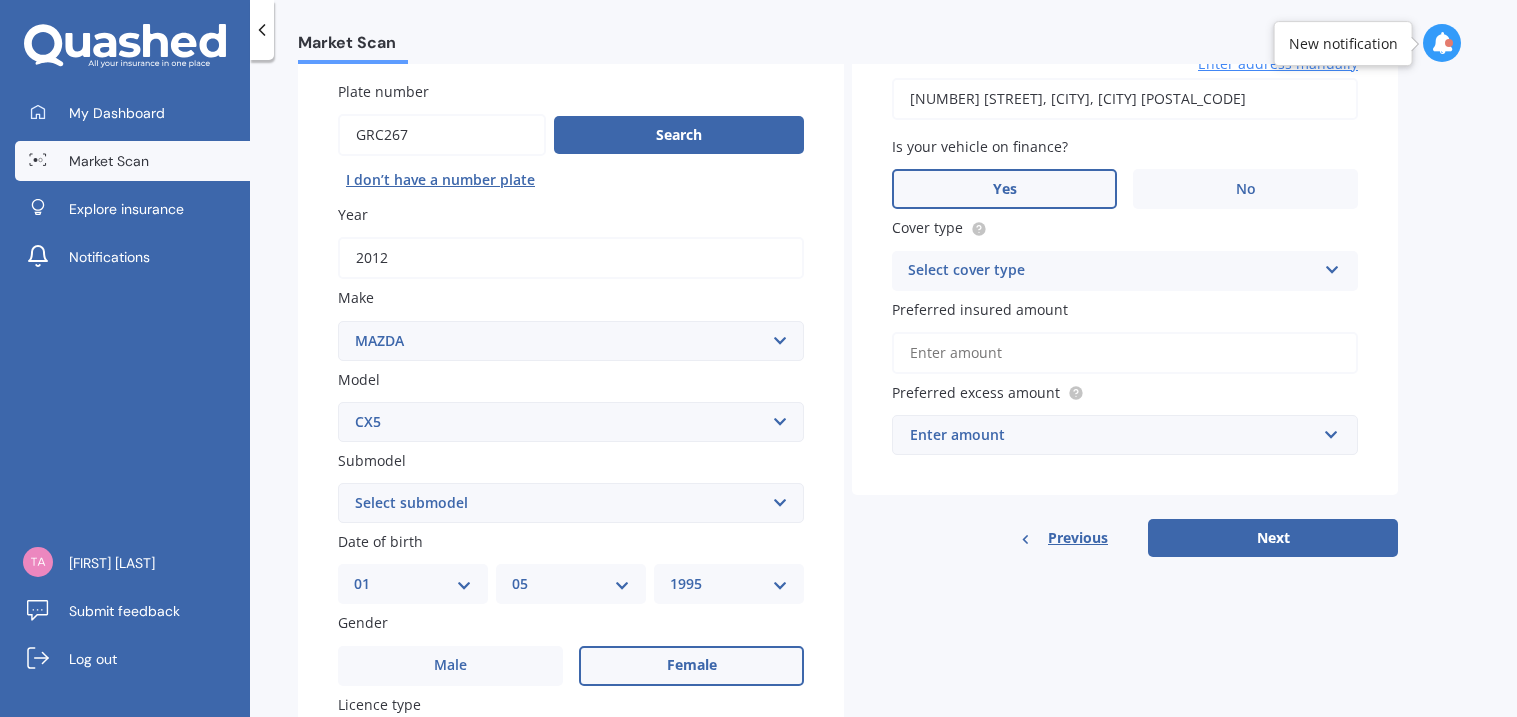 click on "Select model 121 2 3 323 323 / Familia 6 626 929 Atenza Autozam Axela AZ3 B2000 B2200 B2500 B2600 B2600i Biante Bongo Bounty BT50 Capella Cronos CX-30 CX-60 CX-8 CX-80 CX3 CX30 CX5 CX7 CX8 CX9 Demio E1800 Van E2000 E2200 Vans E2500 E2500 Van E3000 E4100 Efini Etude Eunos Familia Lantis Levante Luce Marvie Millenia MPV MS6 MS8 MS9 MX-3 MX-30 MX-5 MX-6 Neo Persona Premacy Presseo Proceed Revue Rotary RX7 RX8 Sapporo Sentia T2000 T2600 T3000 T3500 T4000 T4100 T4600 Titan 1.5/2.0 Tonnes Titan 5 Tonne Tribute Verisa" at bounding box center (571, 422) 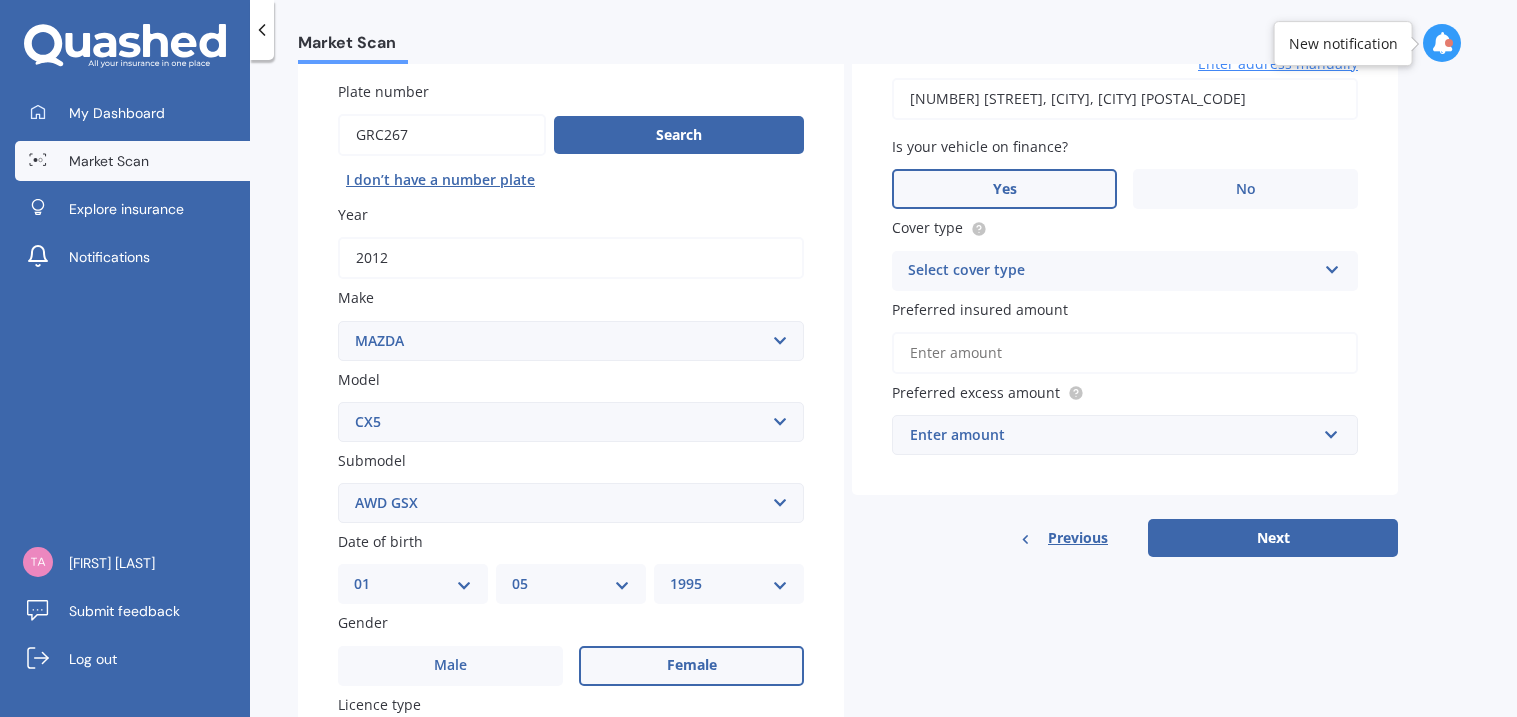 click on "Select submodel 2.2 Diesel 2WD XD 2.5S 4WD Diesel Limited 4WD GSX 2.2 Diesel Station Wagon AWD Diesel GSX AWD GSX AWD Limited FWD GLX FWD GSX Station Wagon (diesel) Station Wagon (petrol) Station Wagon 2.5L Station Wagon 4WD Station Wagon diesel 4WD non turbo Station Wagon diesel turbo 4WD Stationwagon Stationwagon Diesel Turbo" at bounding box center (571, 503) 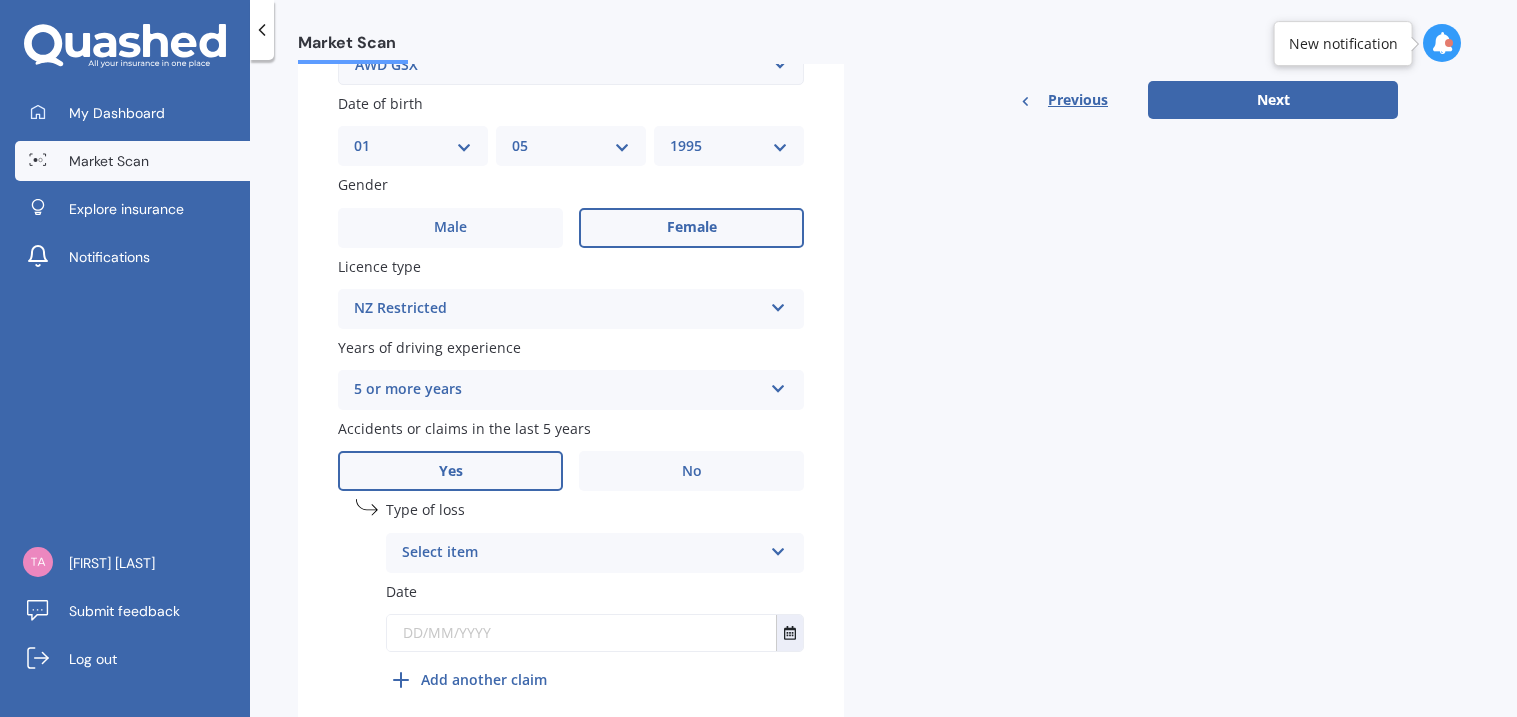 scroll, scrollTop: 665, scrollLeft: 0, axis: vertical 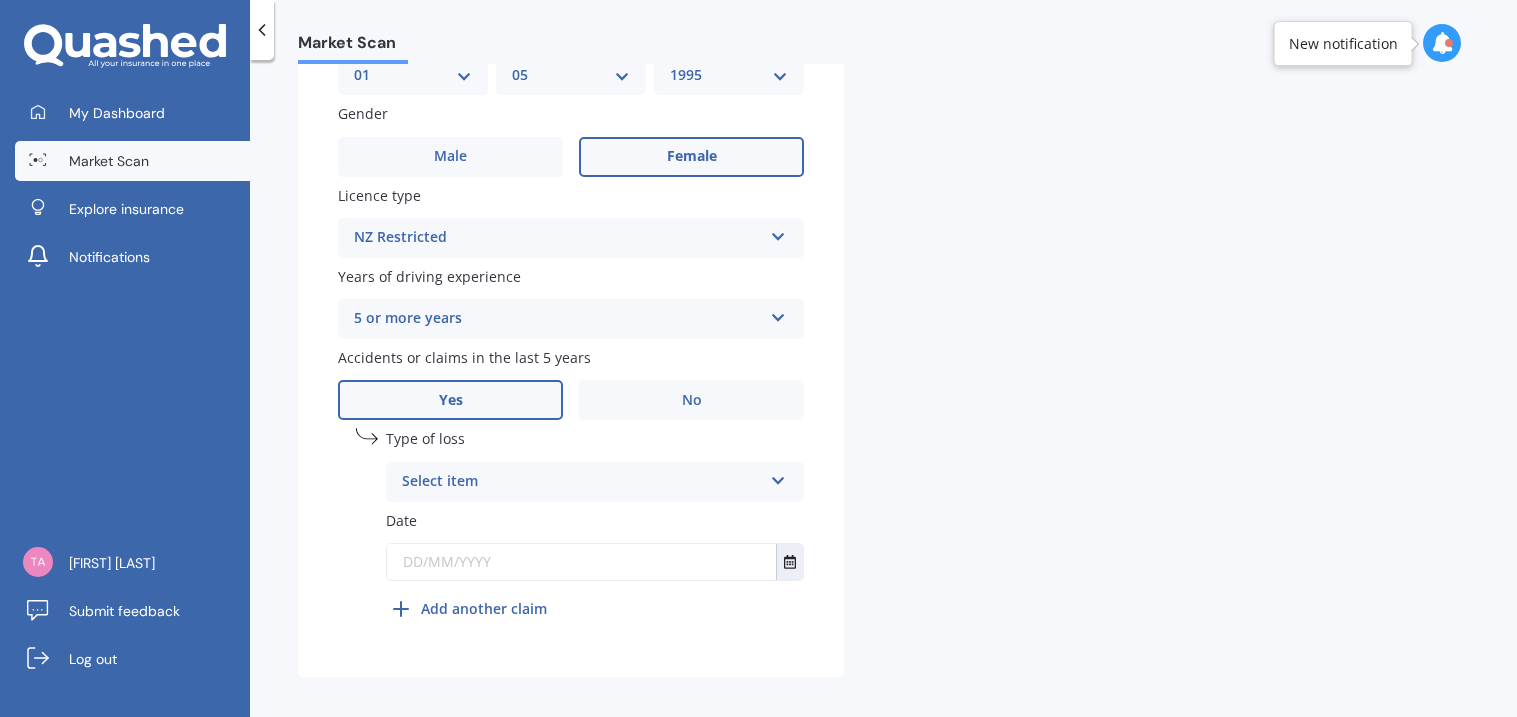 click on "Select item" at bounding box center (582, 482) 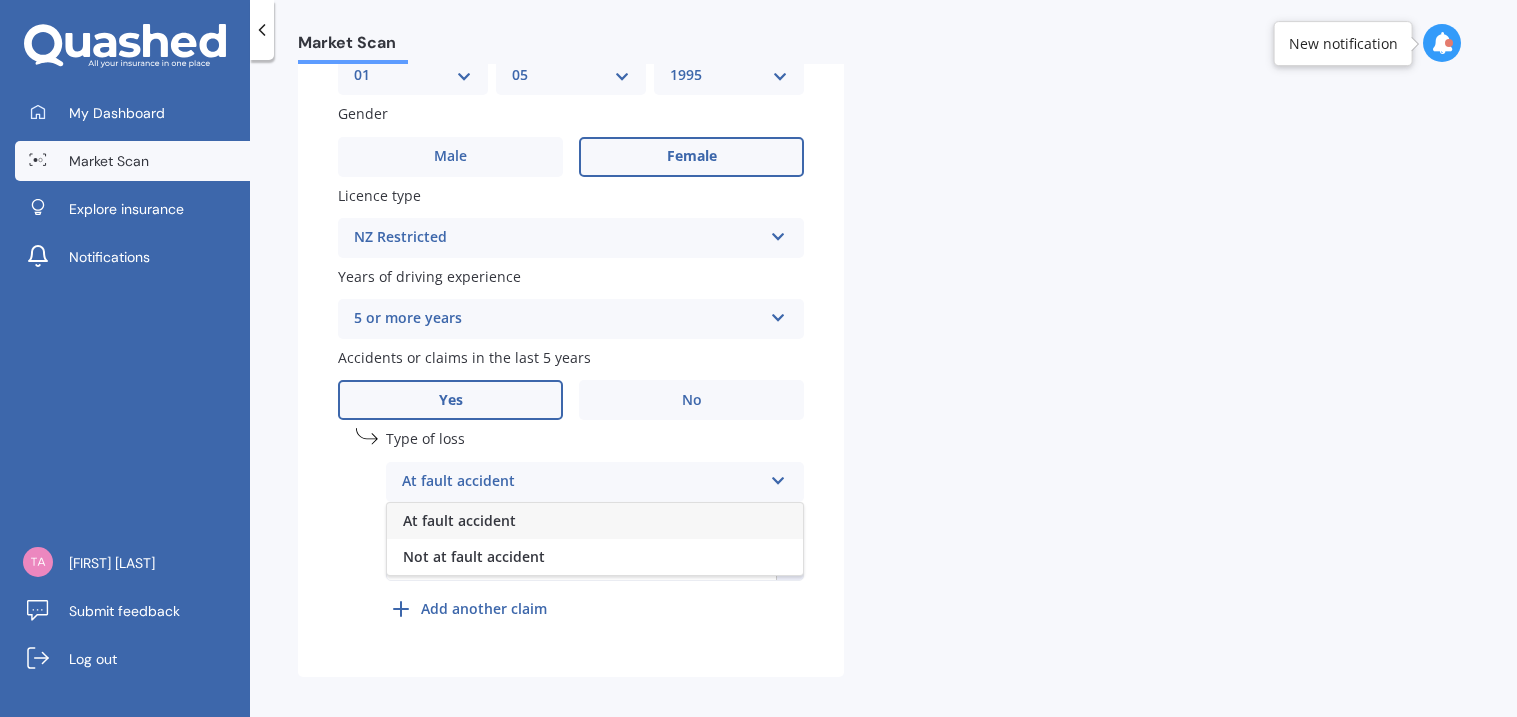 click on "At fault accident" at bounding box center [595, 521] 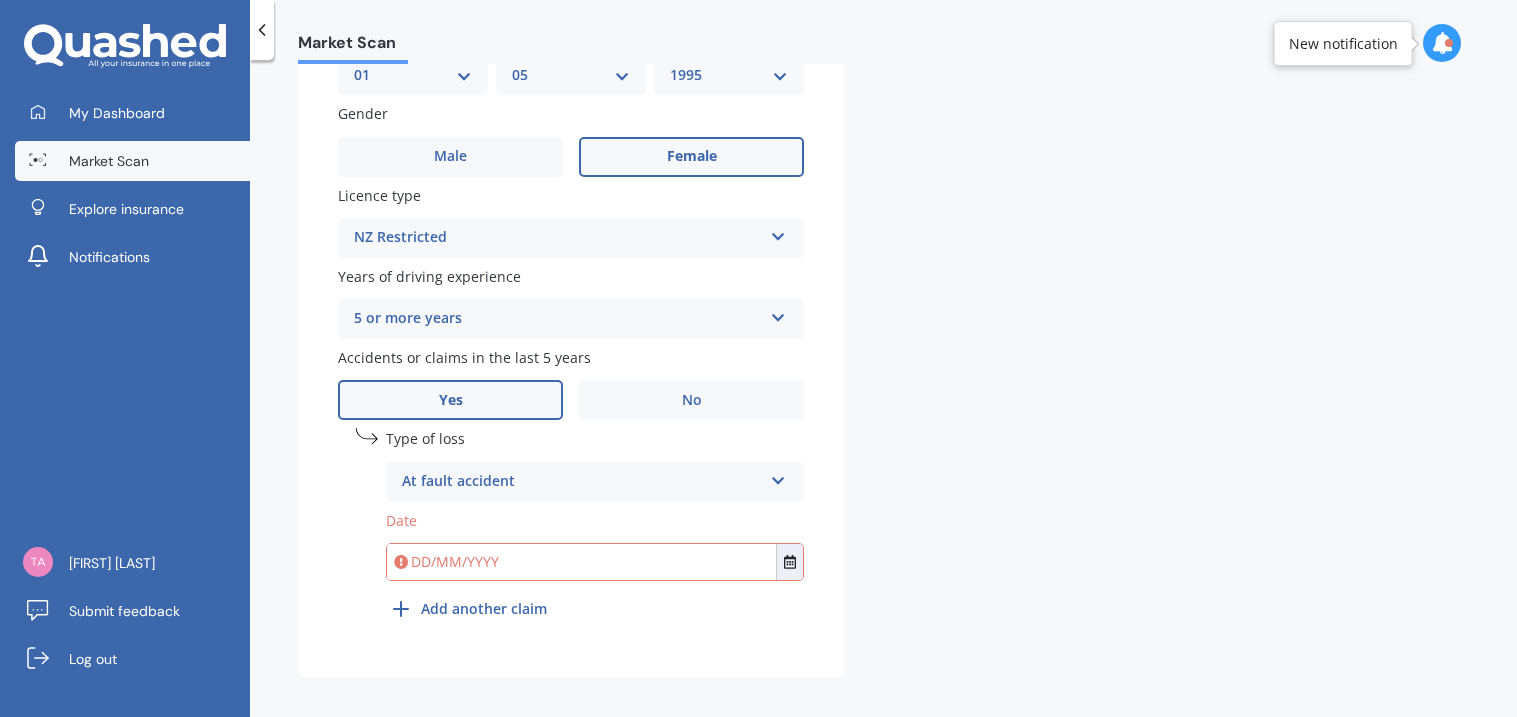 click at bounding box center [581, 562] 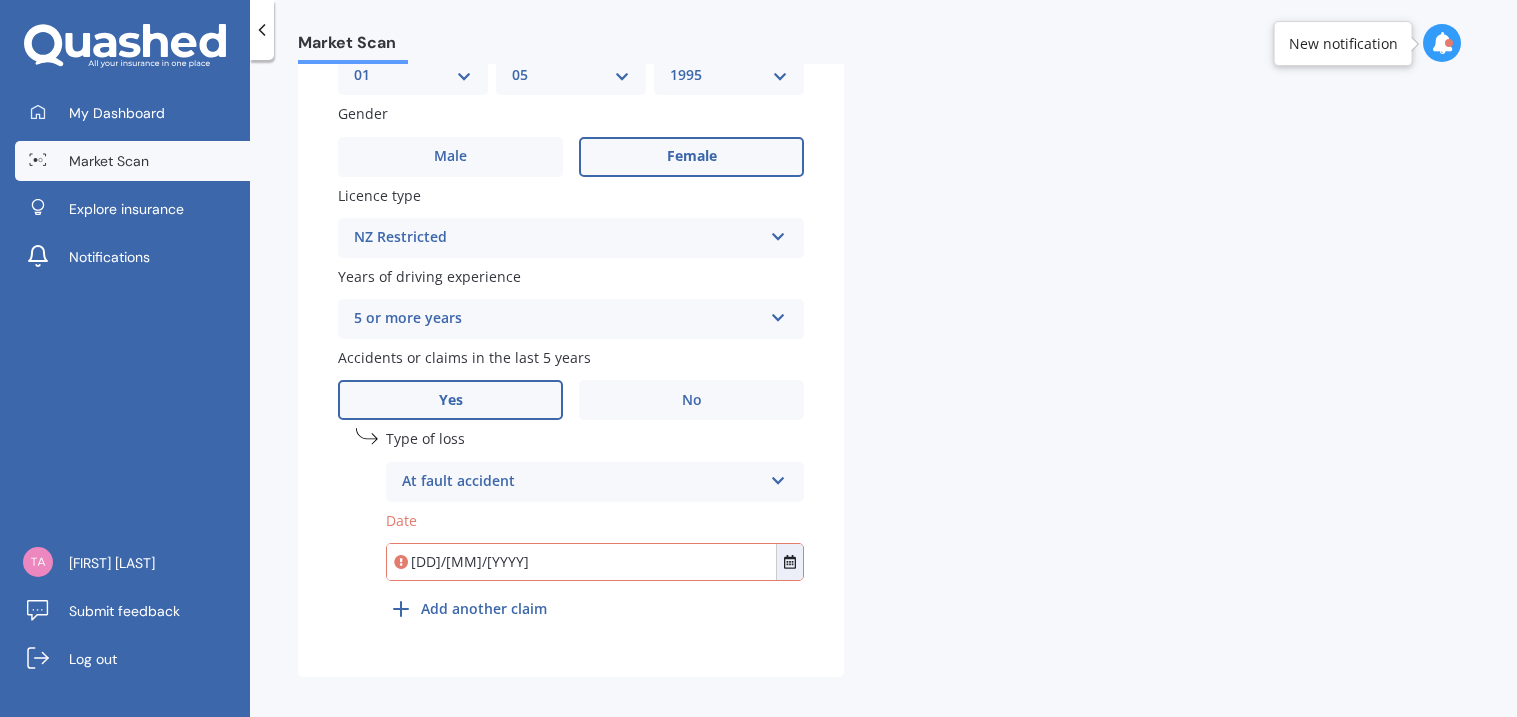 click on "Add another claim" at bounding box center (484, 608) 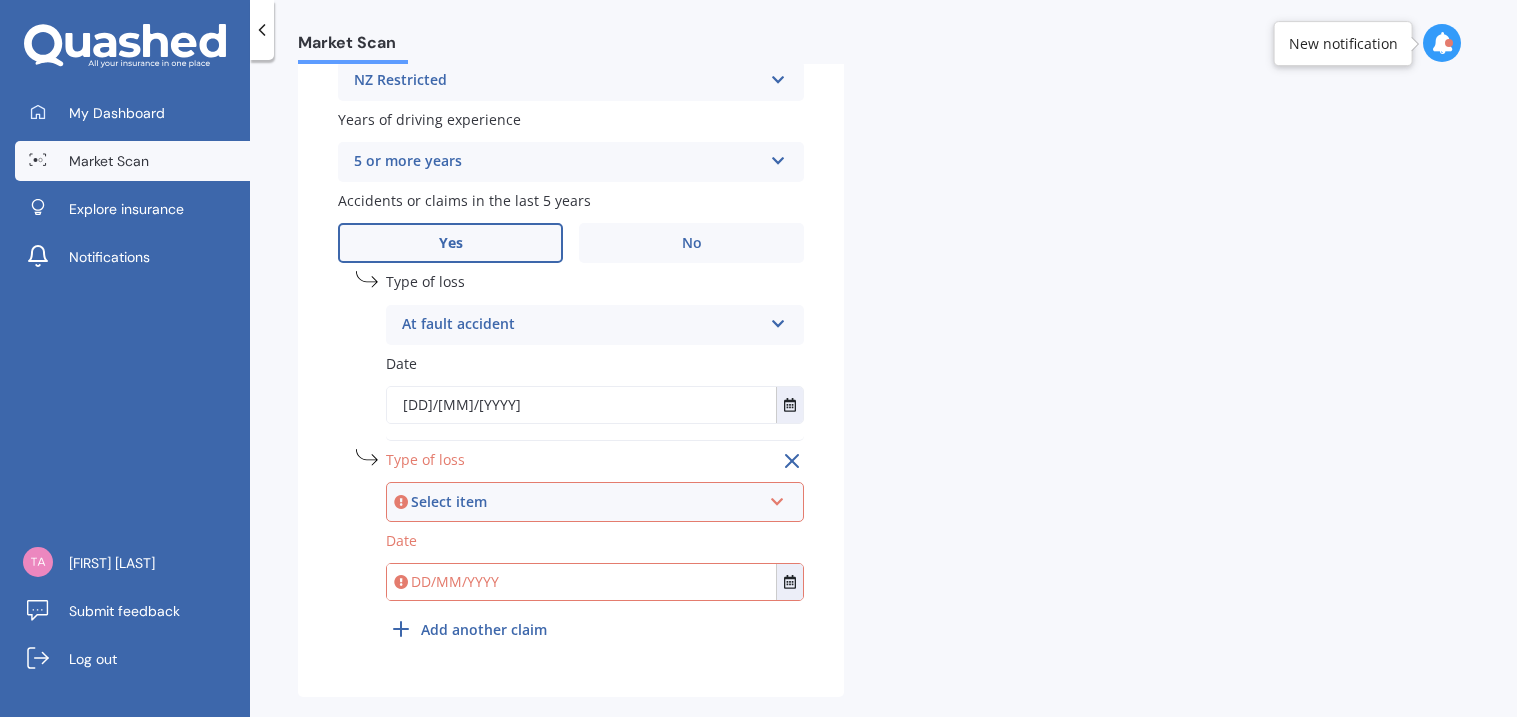 scroll, scrollTop: 838, scrollLeft: 0, axis: vertical 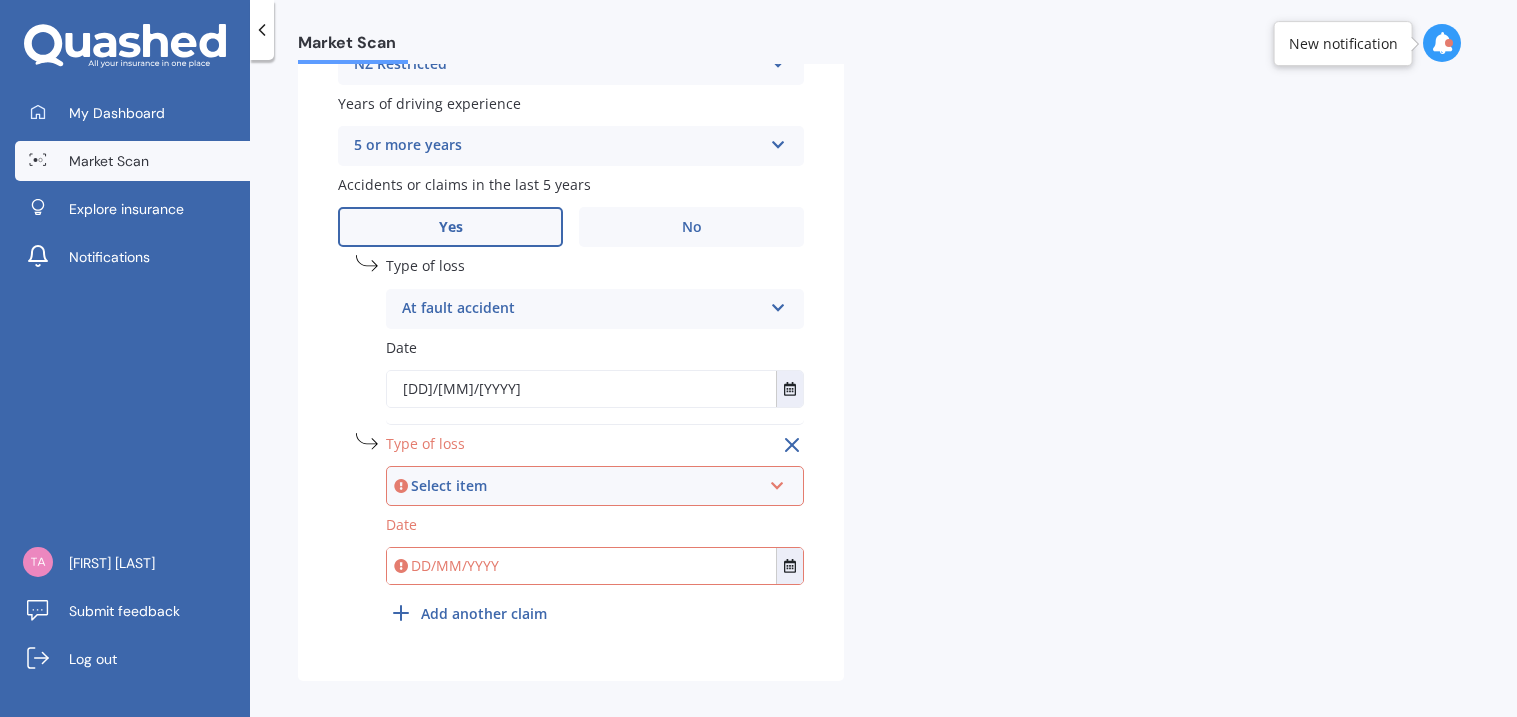click on "Select item" at bounding box center (586, 486) 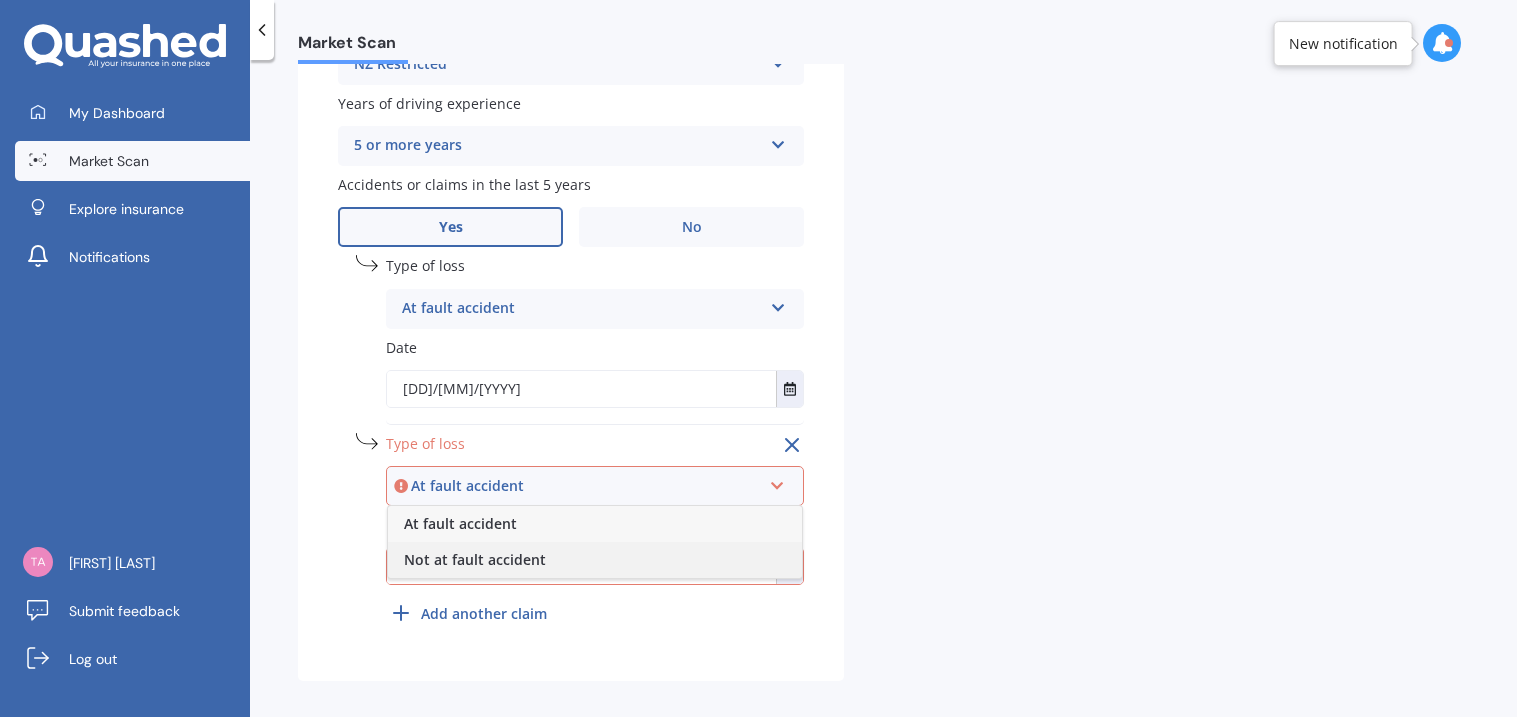 click on "Not at fault accident" at bounding box center (595, 560) 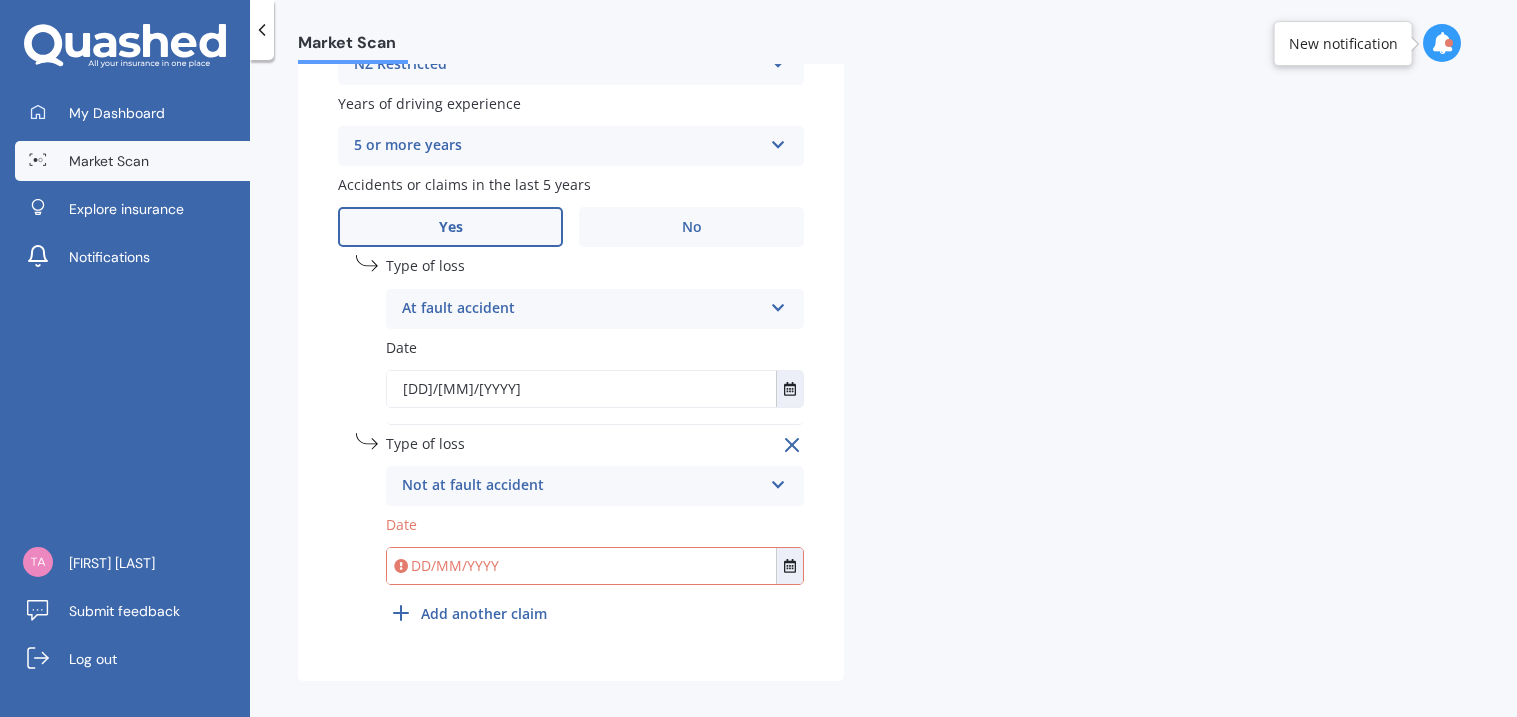 click at bounding box center (581, 566) 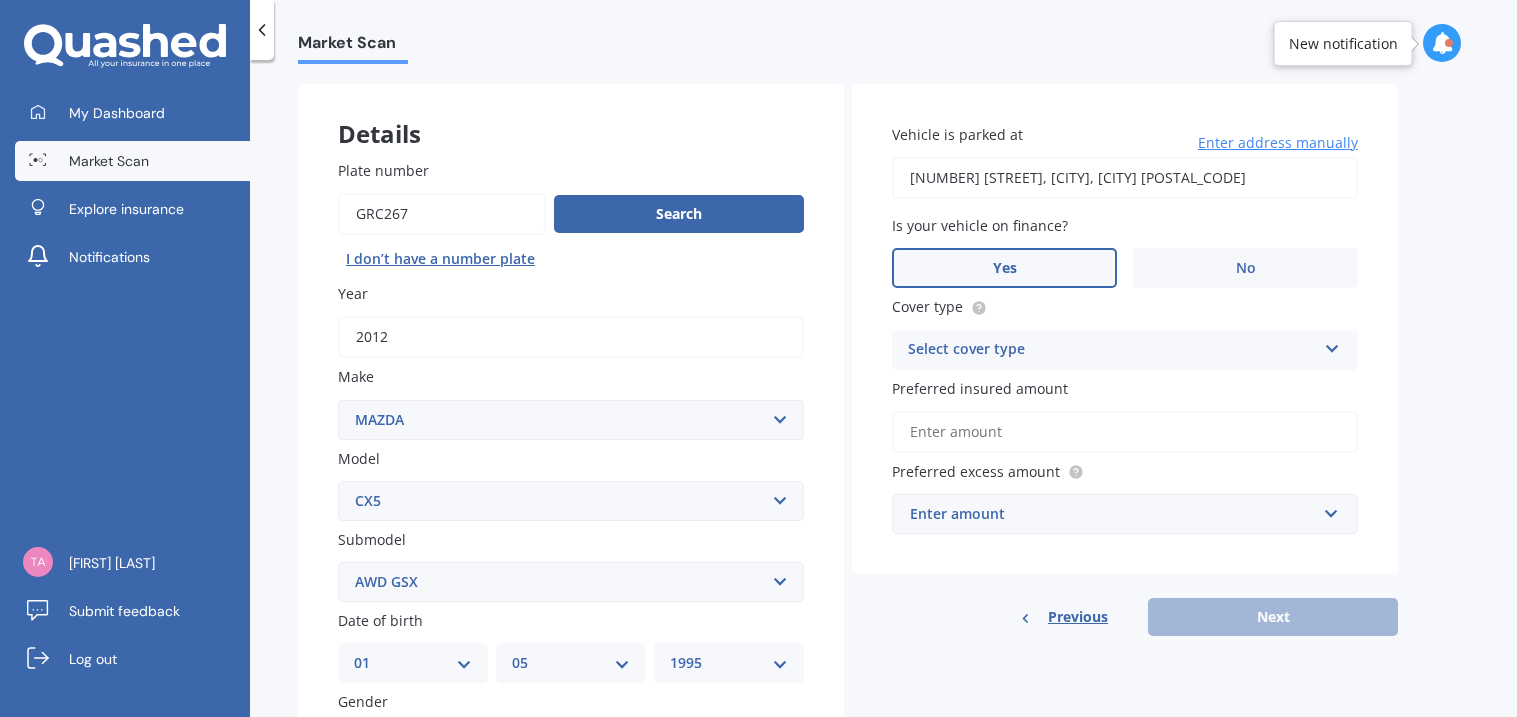 scroll, scrollTop: 0, scrollLeft: 0, axis: both 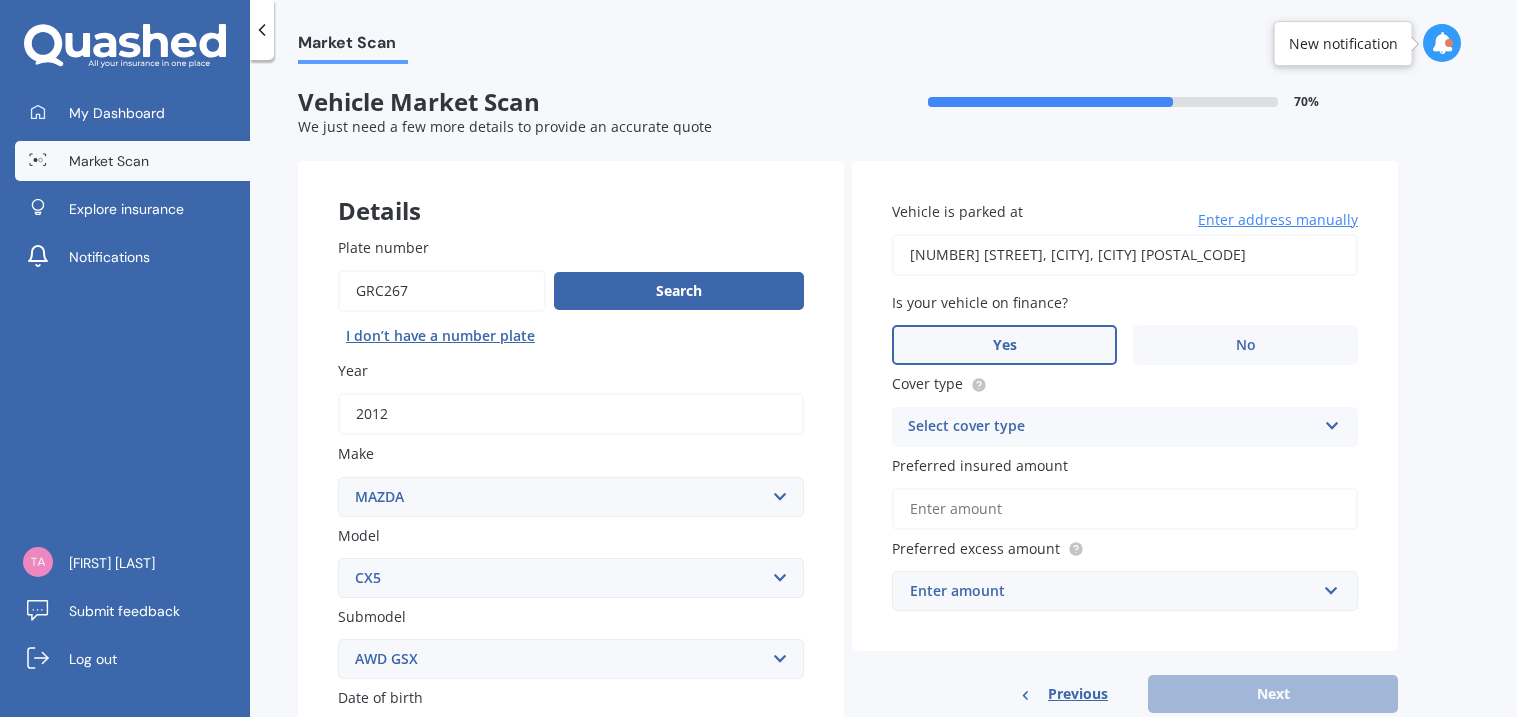 type on "[DD]/[MM]/[YYYY]" 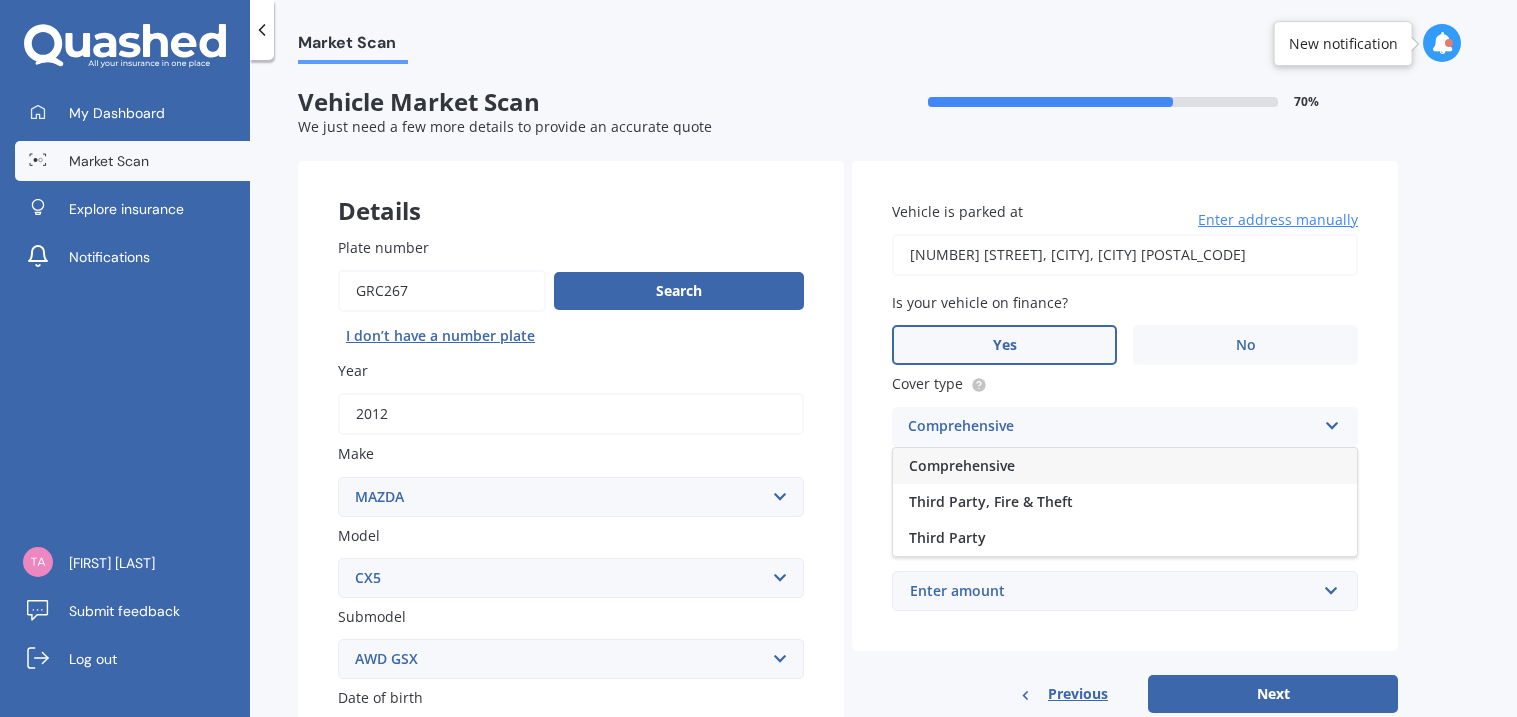 click on "Comprehensive" at bounding box center (1125, 466) 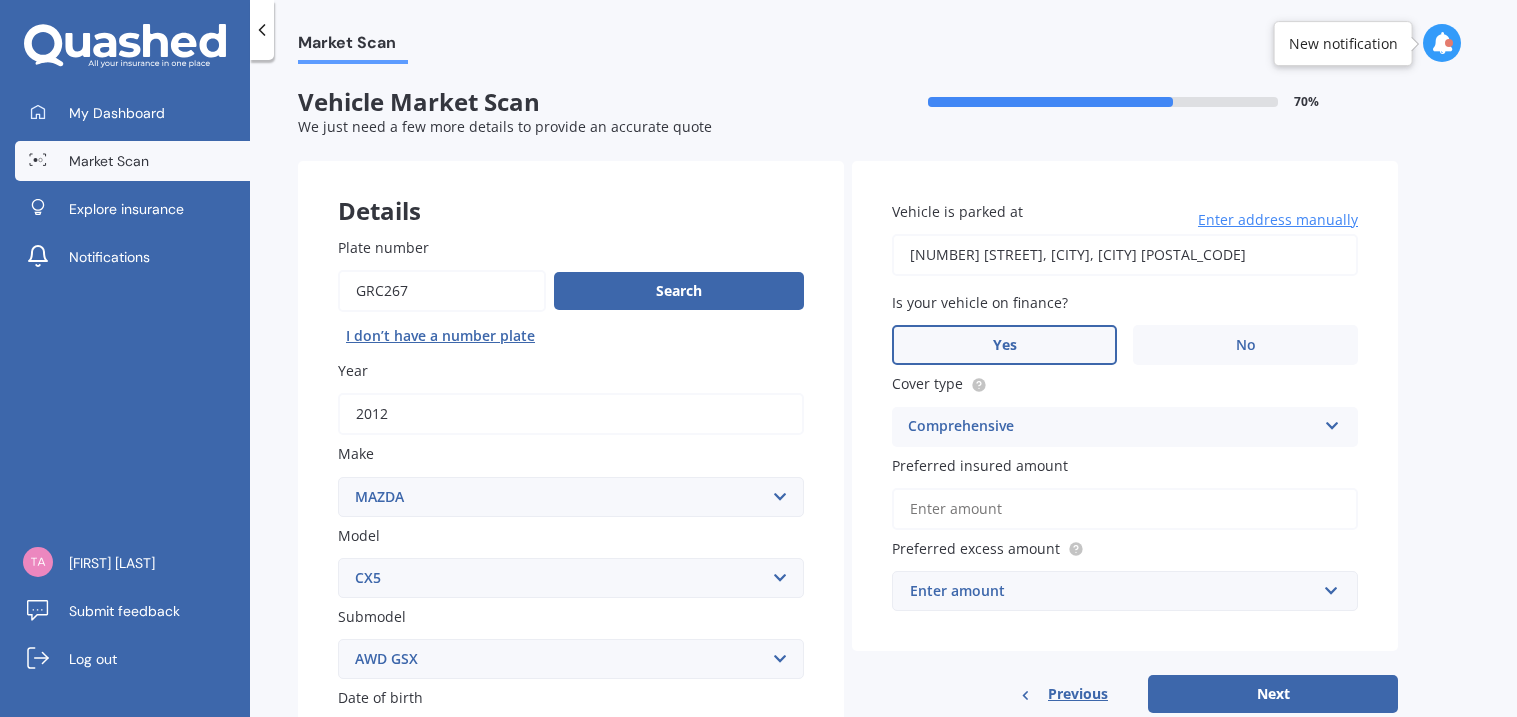 click on "Preferred insured amount" at bounding box center [1125, 509] 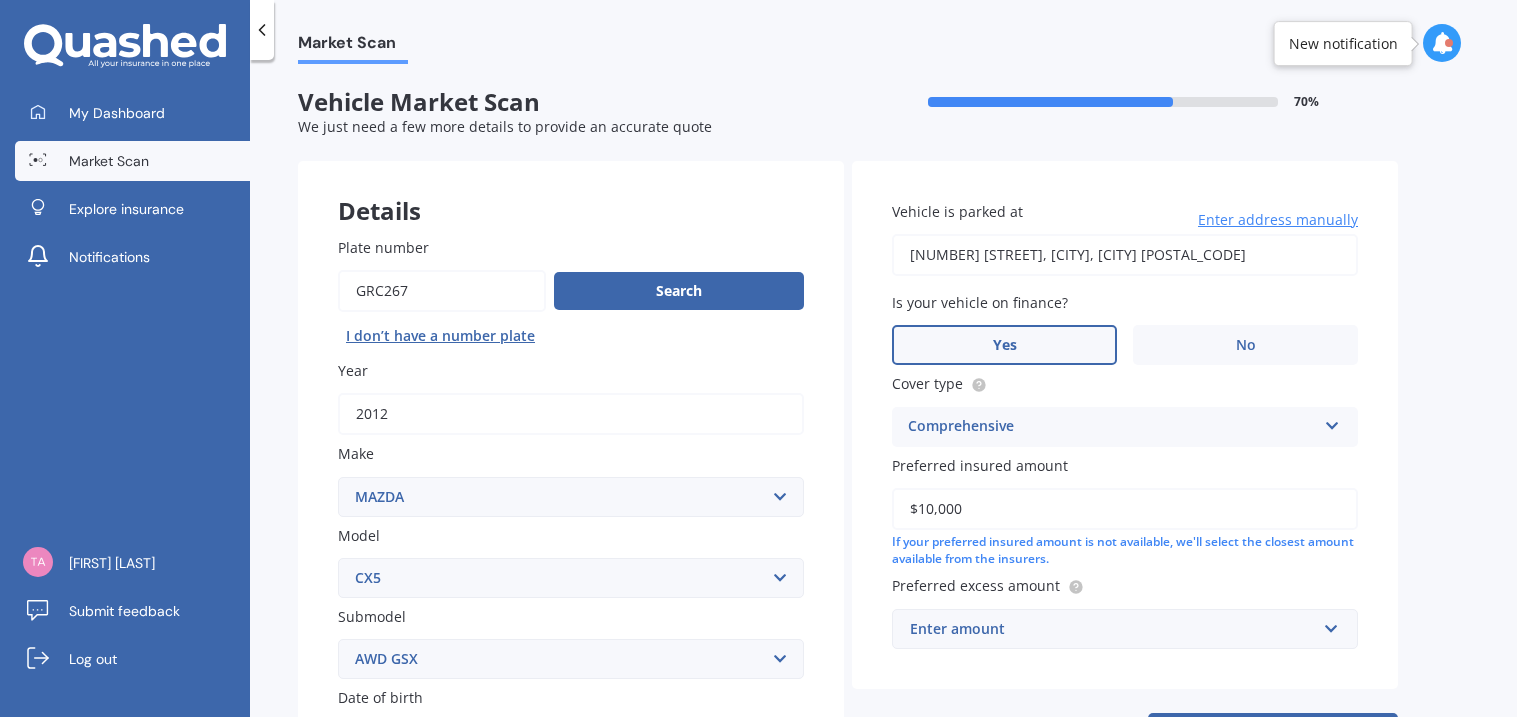 type on "$10,000" 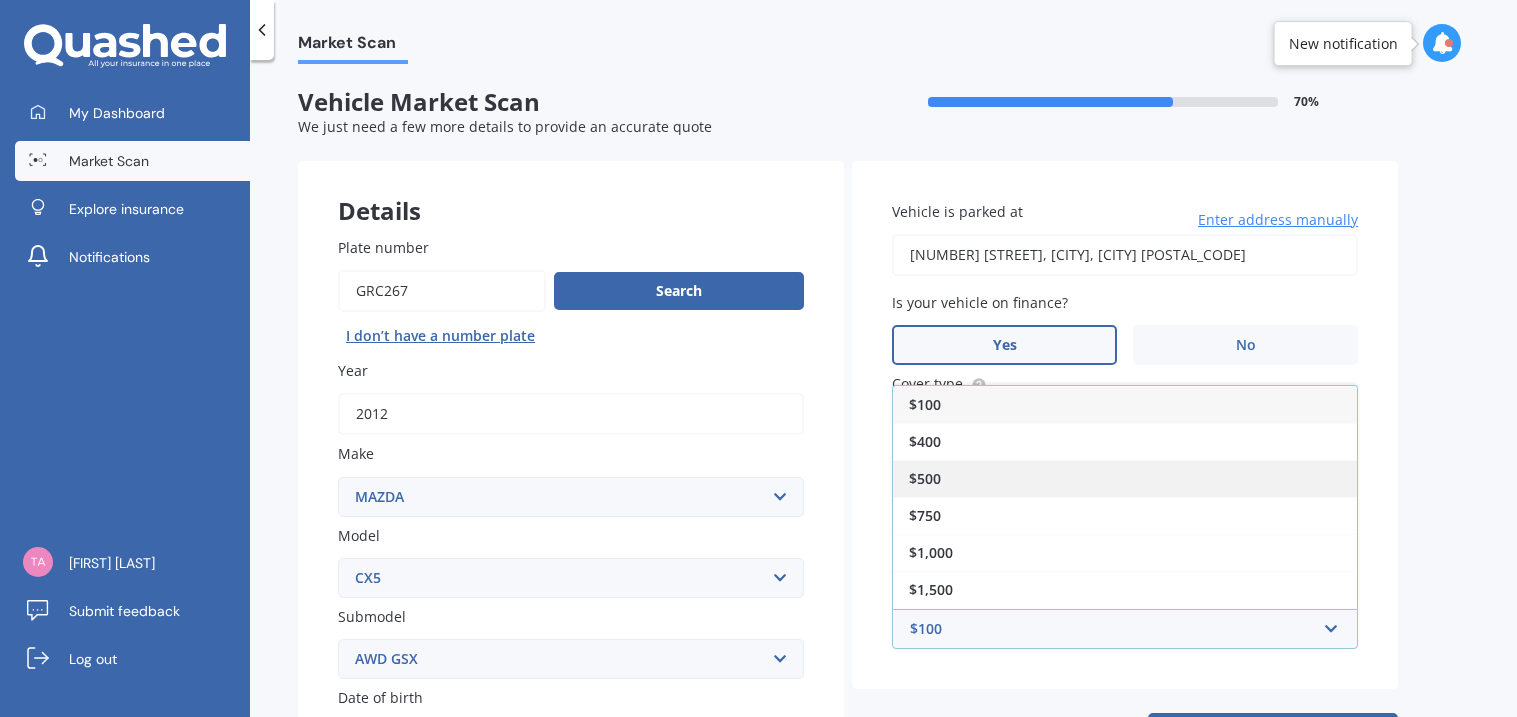 click on "$500" at bounding box center (1125, 478) 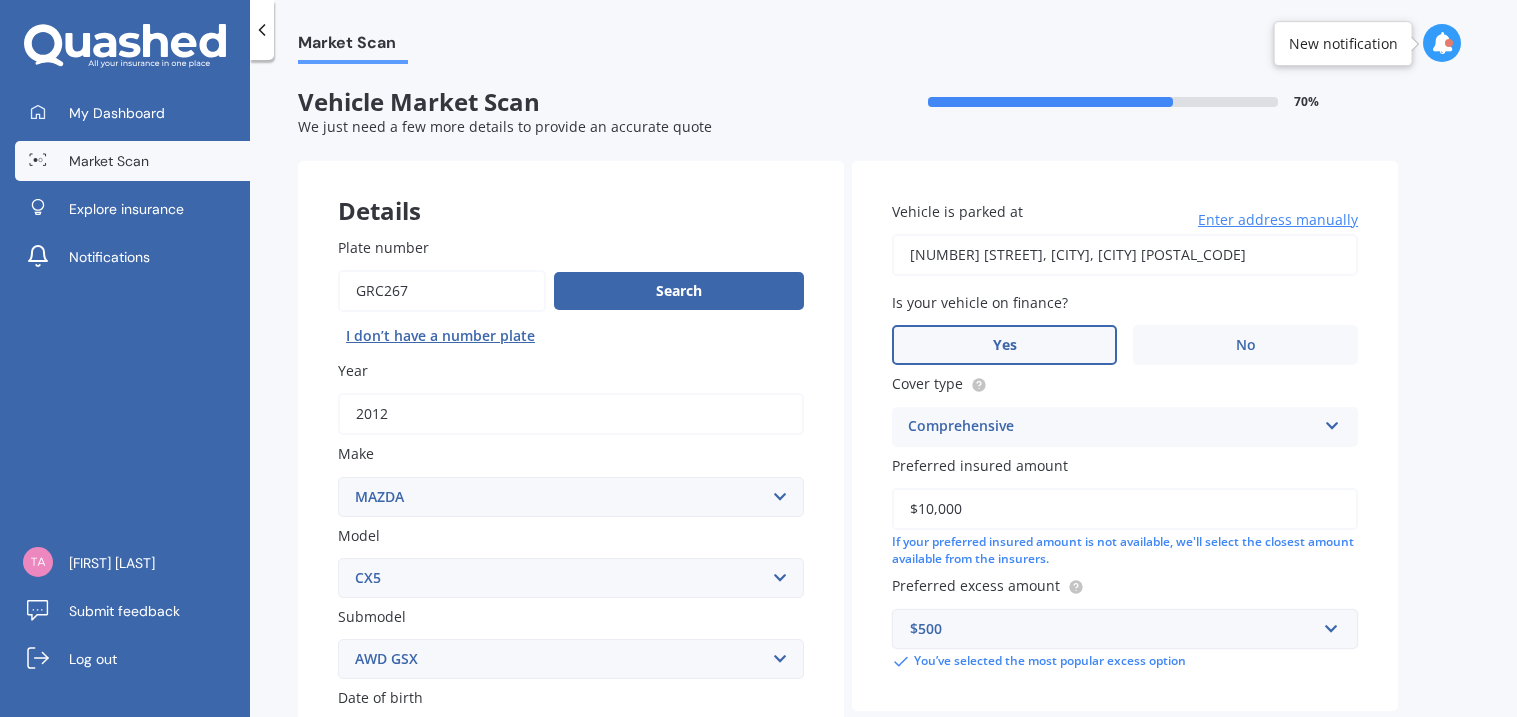 scroll, scrollTop: 151, scrollLeft: 0, axis: vertical 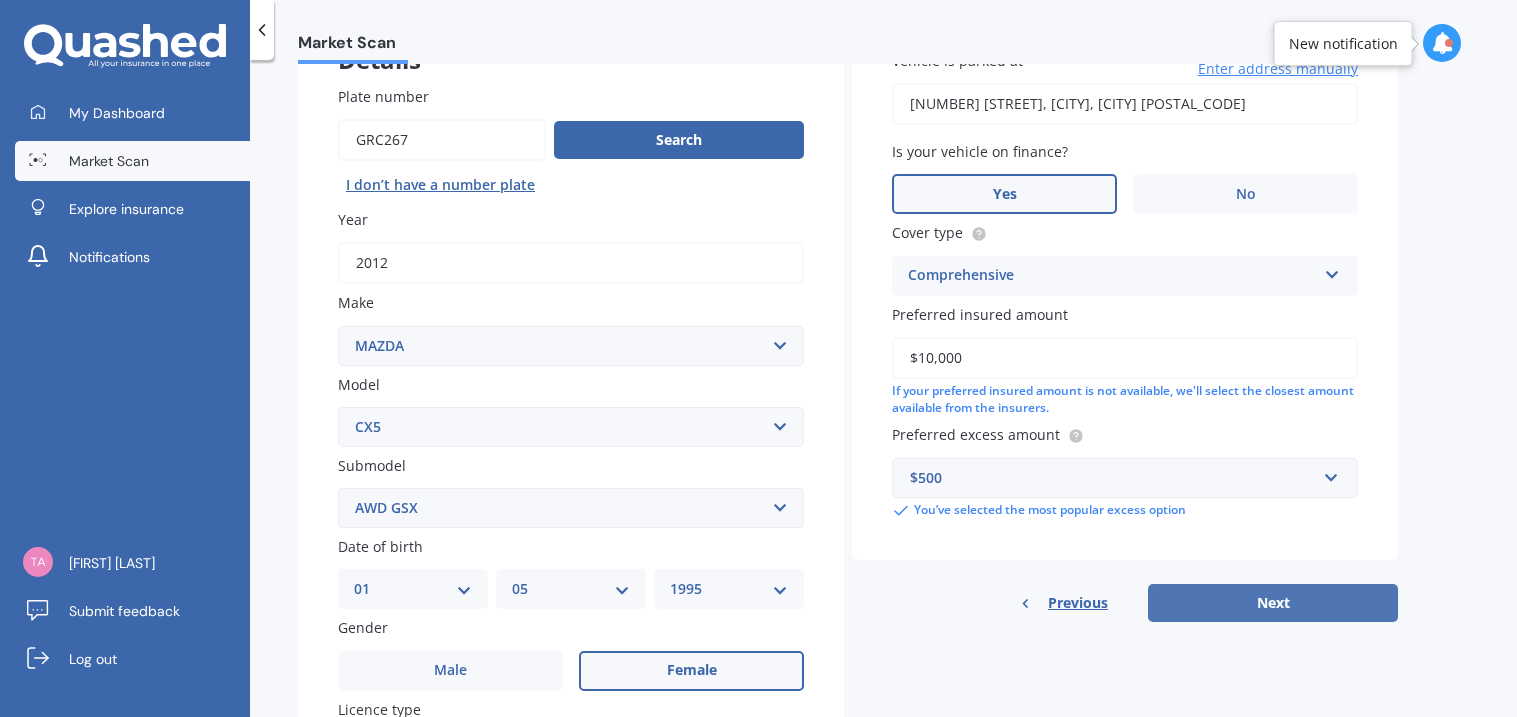 click on "Next" at bounding box center [1273, 603] 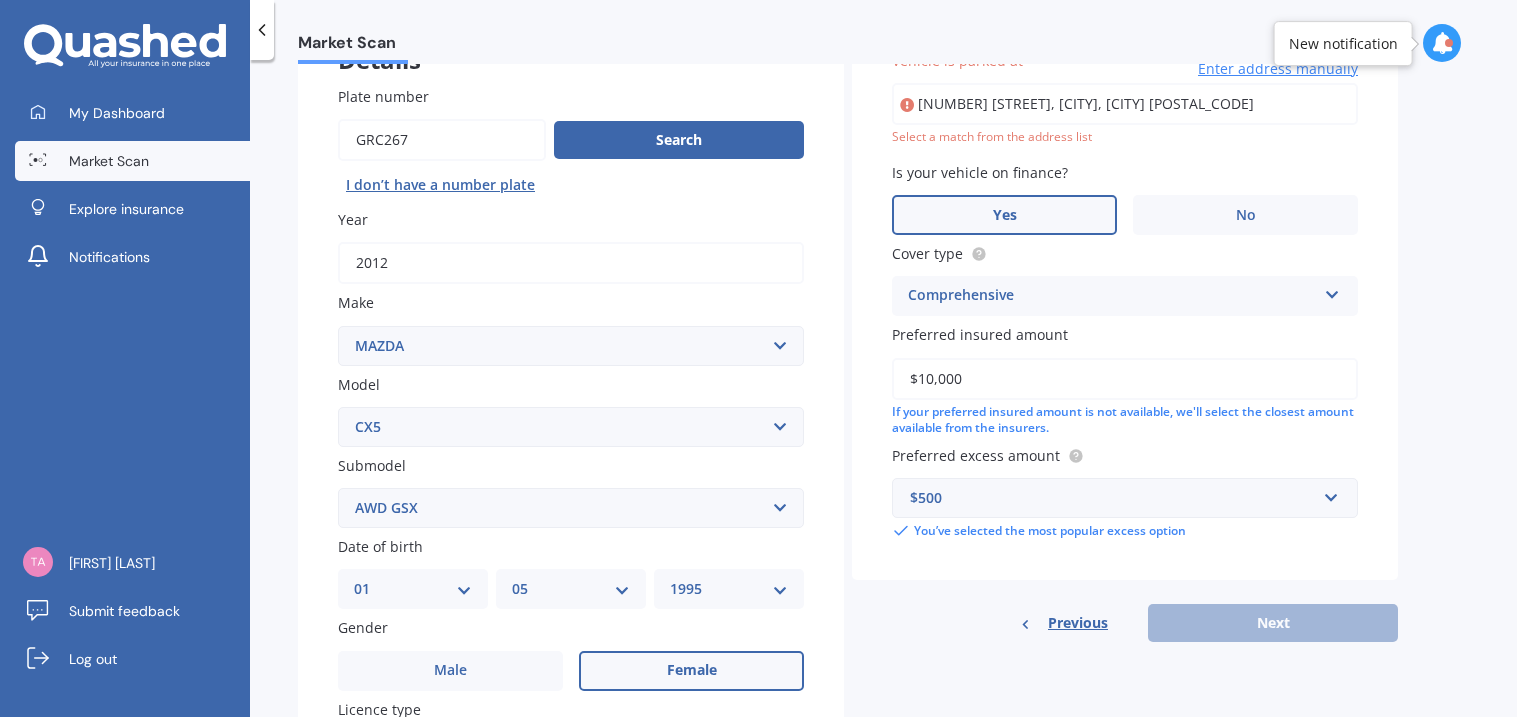 scroll, scrollTop: 136, scrollLeft: 0, axis: vertical 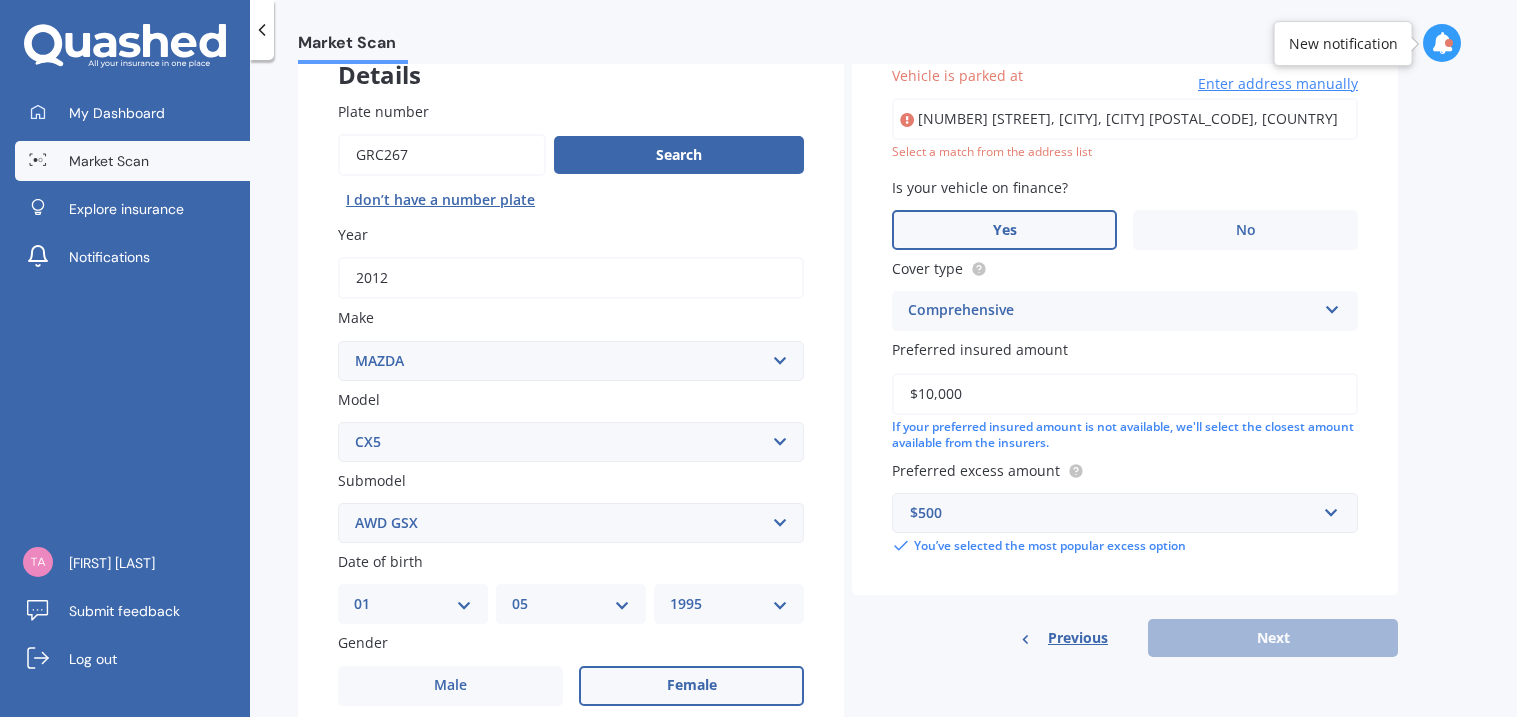 type on "[NUMBER] [STREET], [CITY], [CITY] [POSTAL_CODE]" 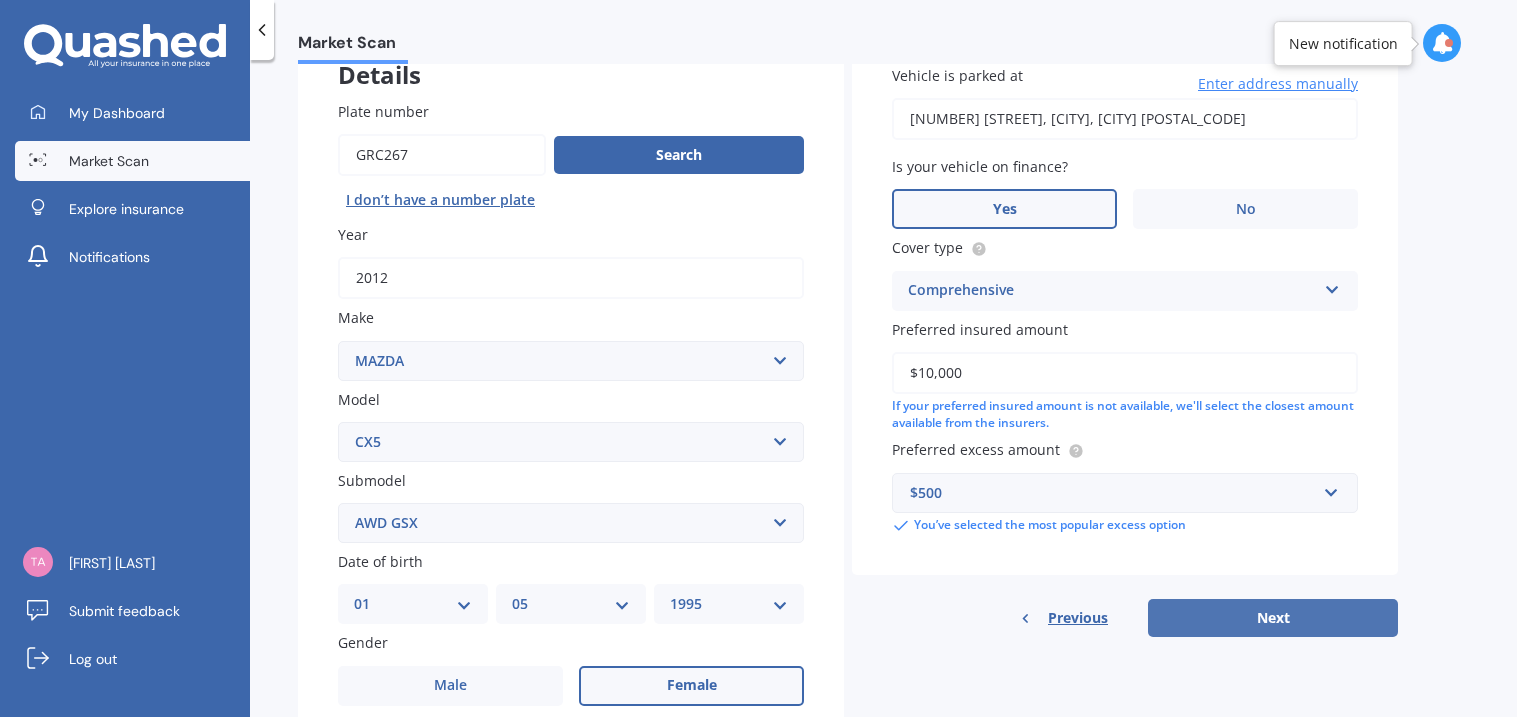 click on "Next" at bounding box center [1273, 618] 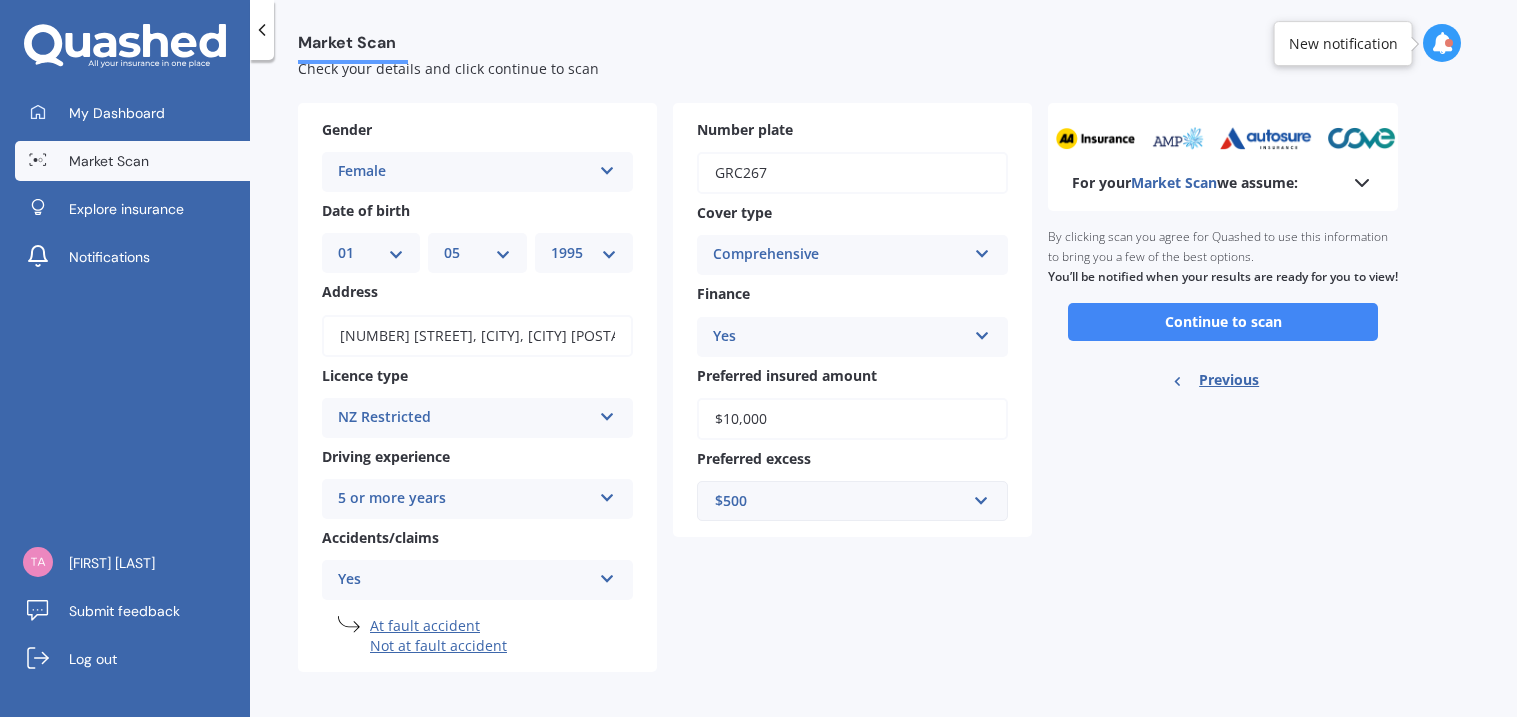 scroll, scrollTop: 0, scrollLeft: 0, axis: both 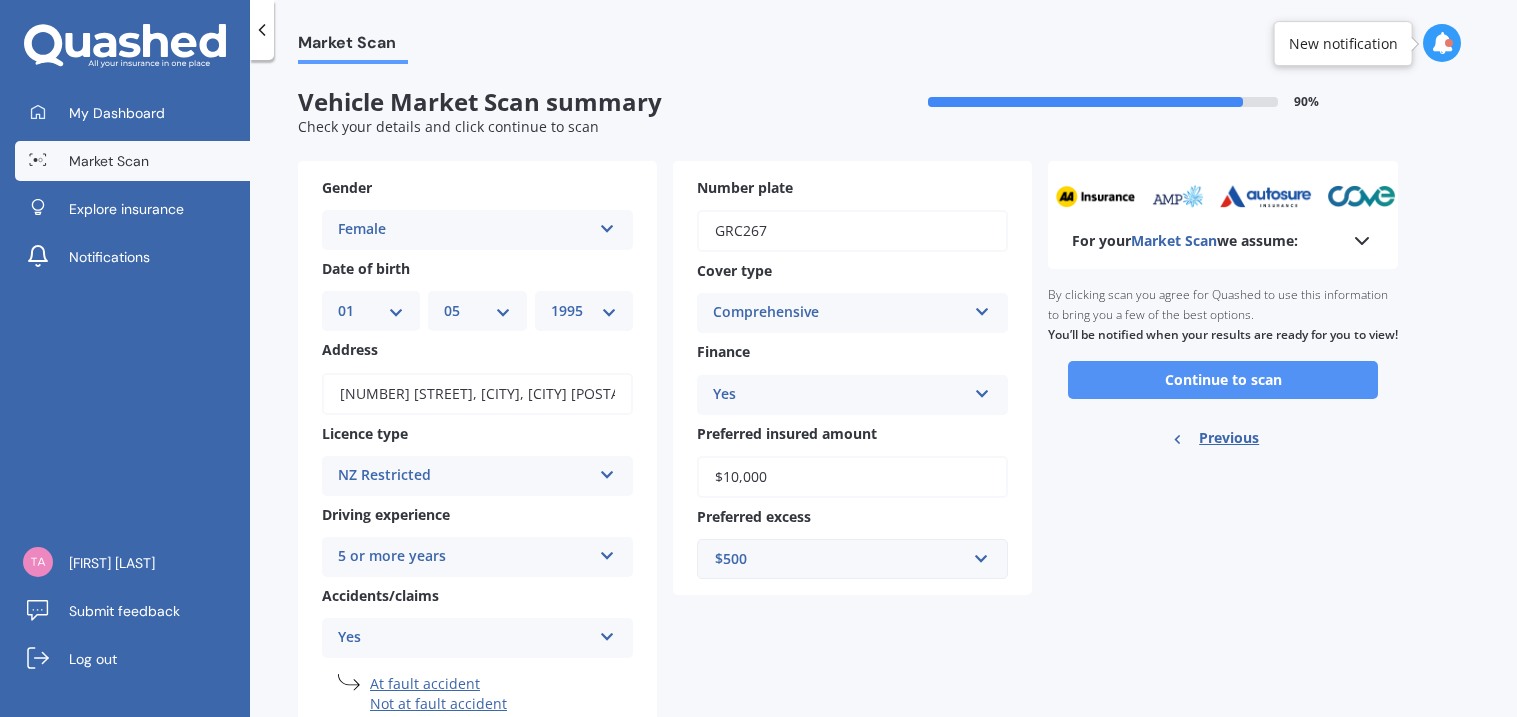 click on "Continue to scan" at bounding box center [1223, 380] 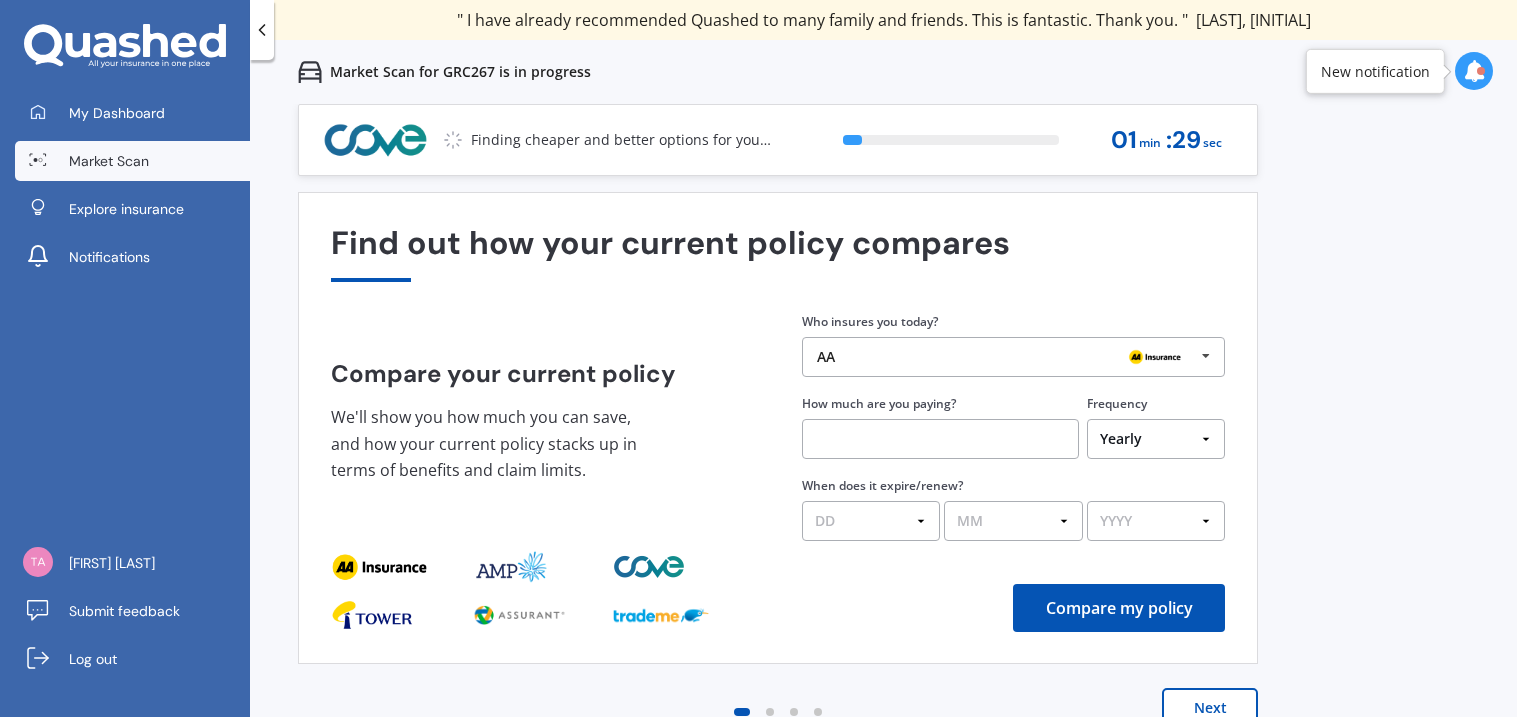 click at bounding box center (1206, 356) 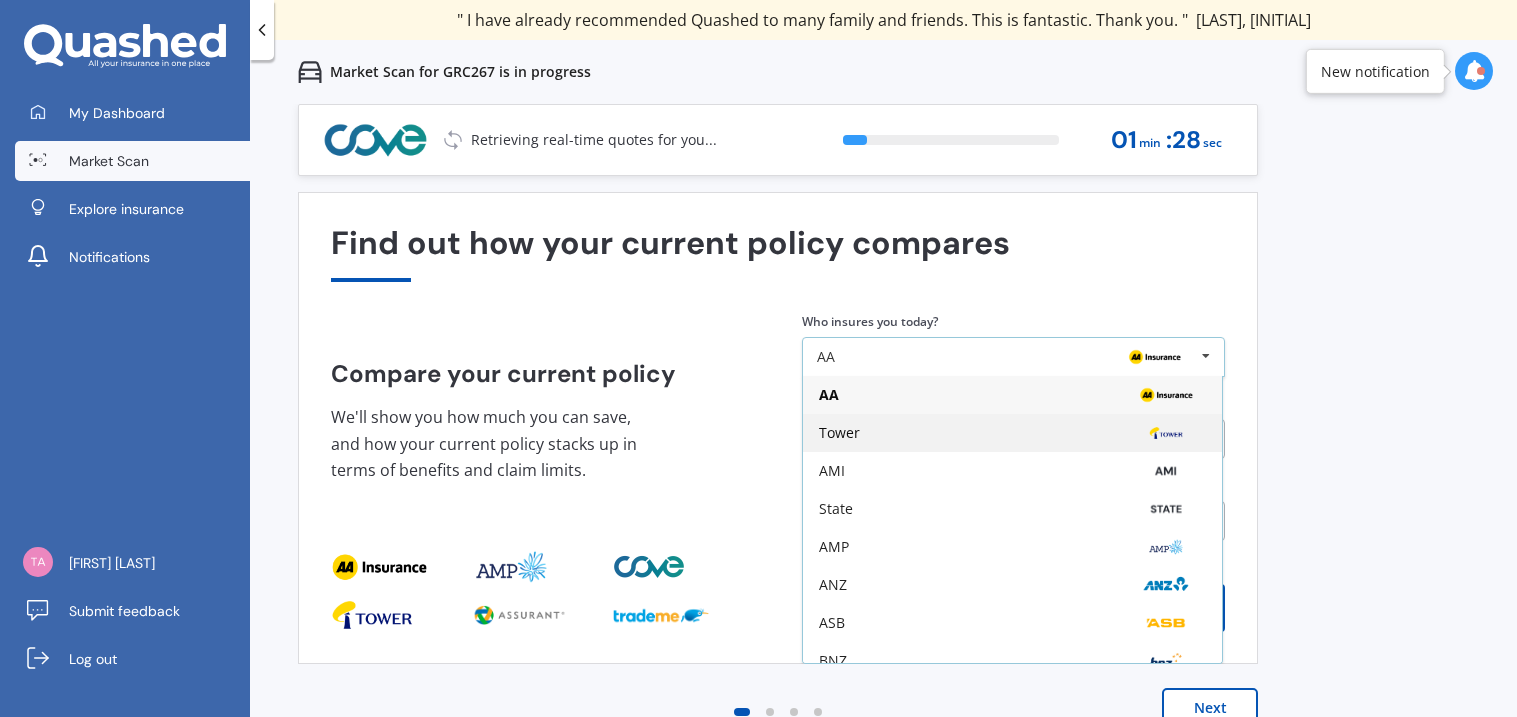 scroll, scrollTop: 131, scrollLeft: 0, axis: vertical 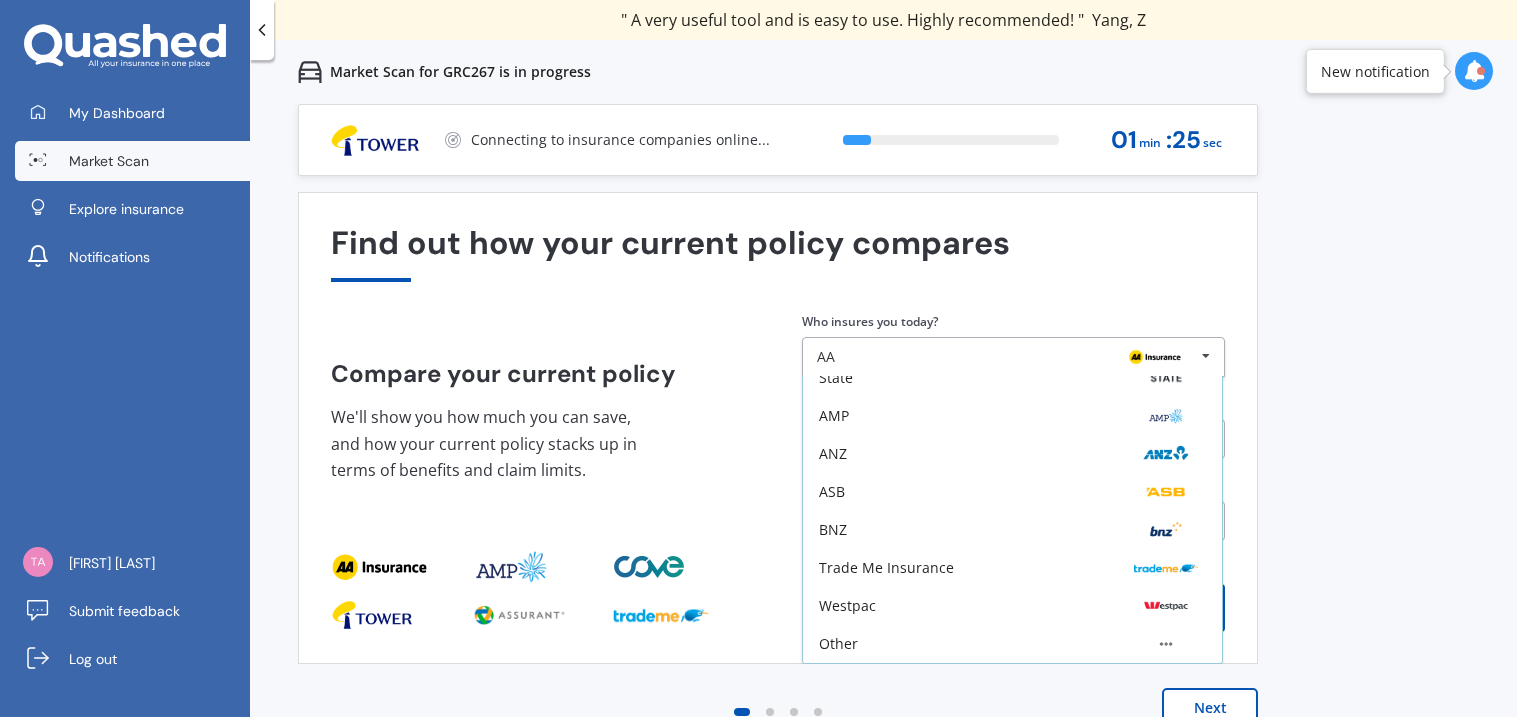 click on "Previous 60,000+ Kiwis have signed up to shop and save on insurance with us " Helpful tool, just that my current insurance is cheaper. " [LAST], [INITIAL] " I have already recommended Quashed to many family and friends. This is fantastic. Thank you. " [LAST], [INITIAL] " A very useful tool and is easy to use. Highly recommended! " [INITIAL], [INITIAL] " Useful tool to check whether our current prices are competitive - which they are. " [LAST], [INITIAL] " My current car insurance was half of the cheapest quoted here, so I'll stick with them. " [LAST], [INITIAL] " Gave exactly the same results. " [LAST], [INITIAL] " It's pretty accurate. Good service. " [LAST], [INITIAL] " That was very helpful as it provided all the details required to make the necessary decision. " [LAST], [INITIAL] " I've already recommended to a number of people. " [LAST], [INITIAL] " Good to know my existing cover is so good! " [LAST], [INITIAL] " Excellent site! I saved $300 off my existing policy. " [LAST], [INITIAL] " Great stuff team! first time using it, and it was very clear and concise. " [LAST], [INITIAL]   Next 13 % 01 min :  25 sec" at bounding box center (883, 462) 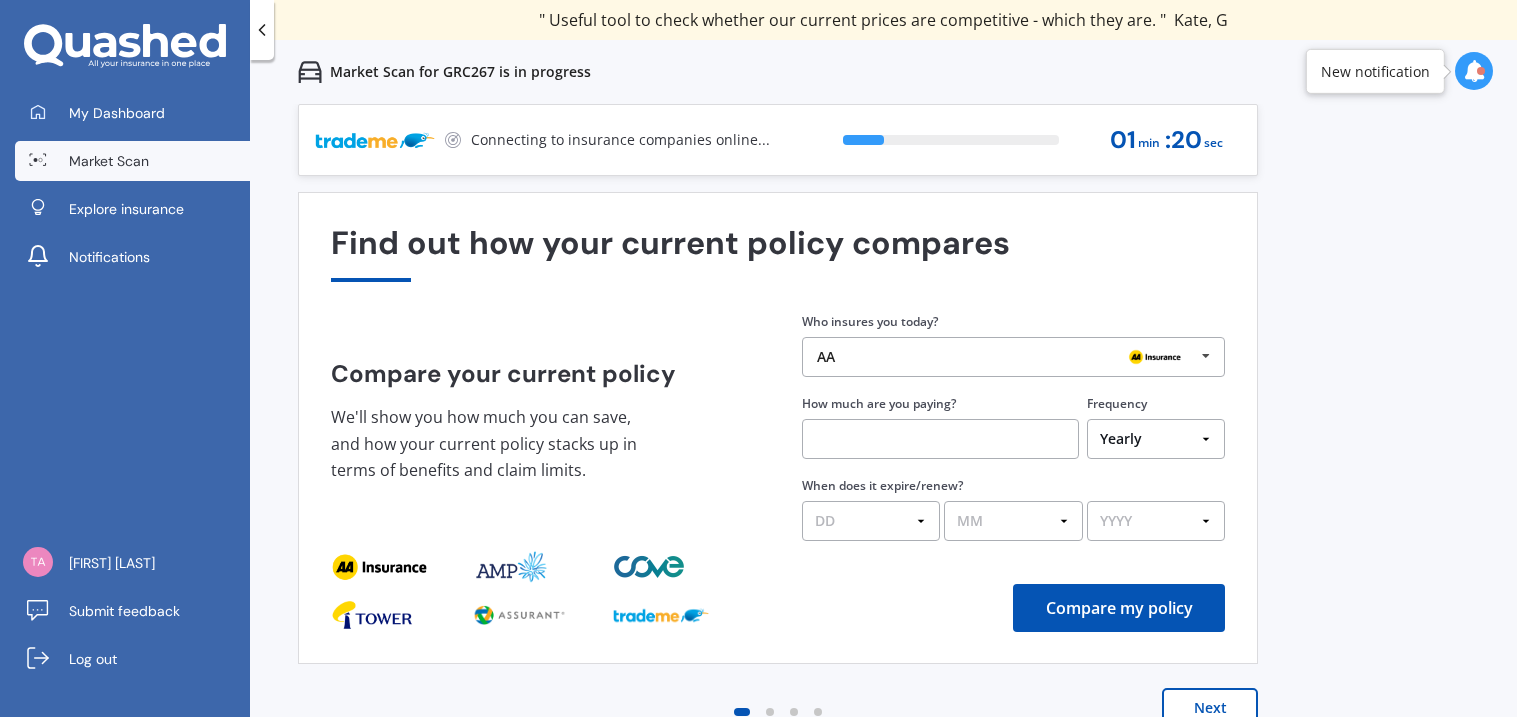 click on "Next" at bounding box center [1210, 708] 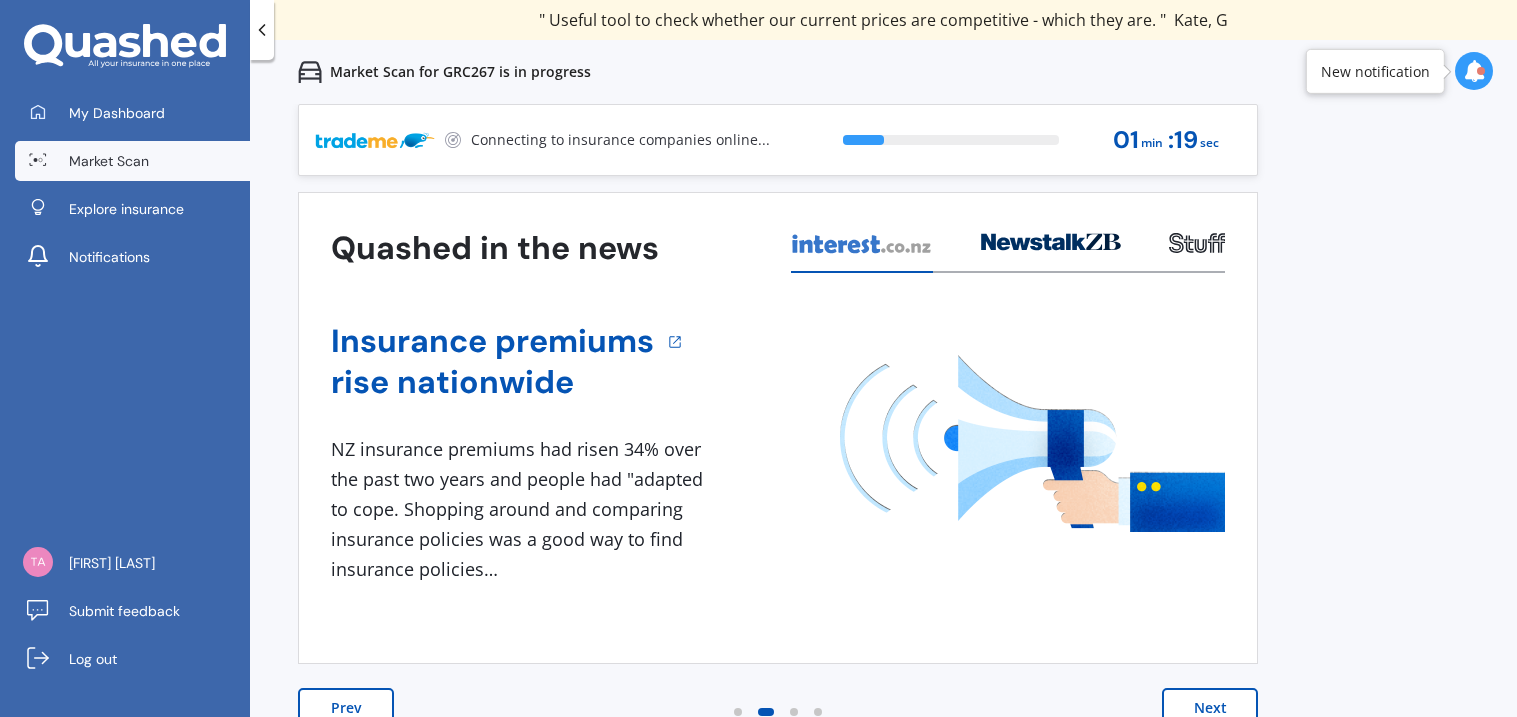 click on "Next" at bounding box center (1210, 708) 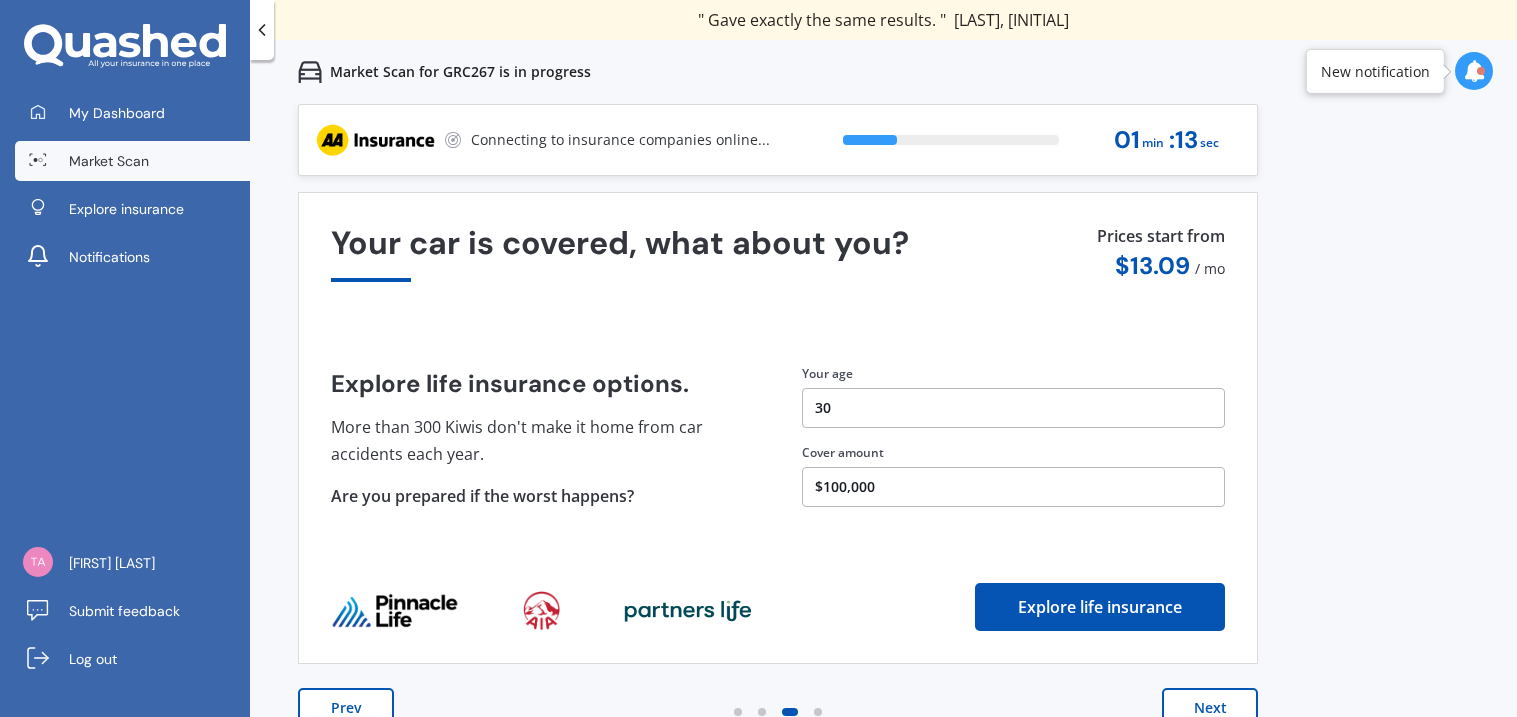 click on "Next" at bounding box center (1210, 708) 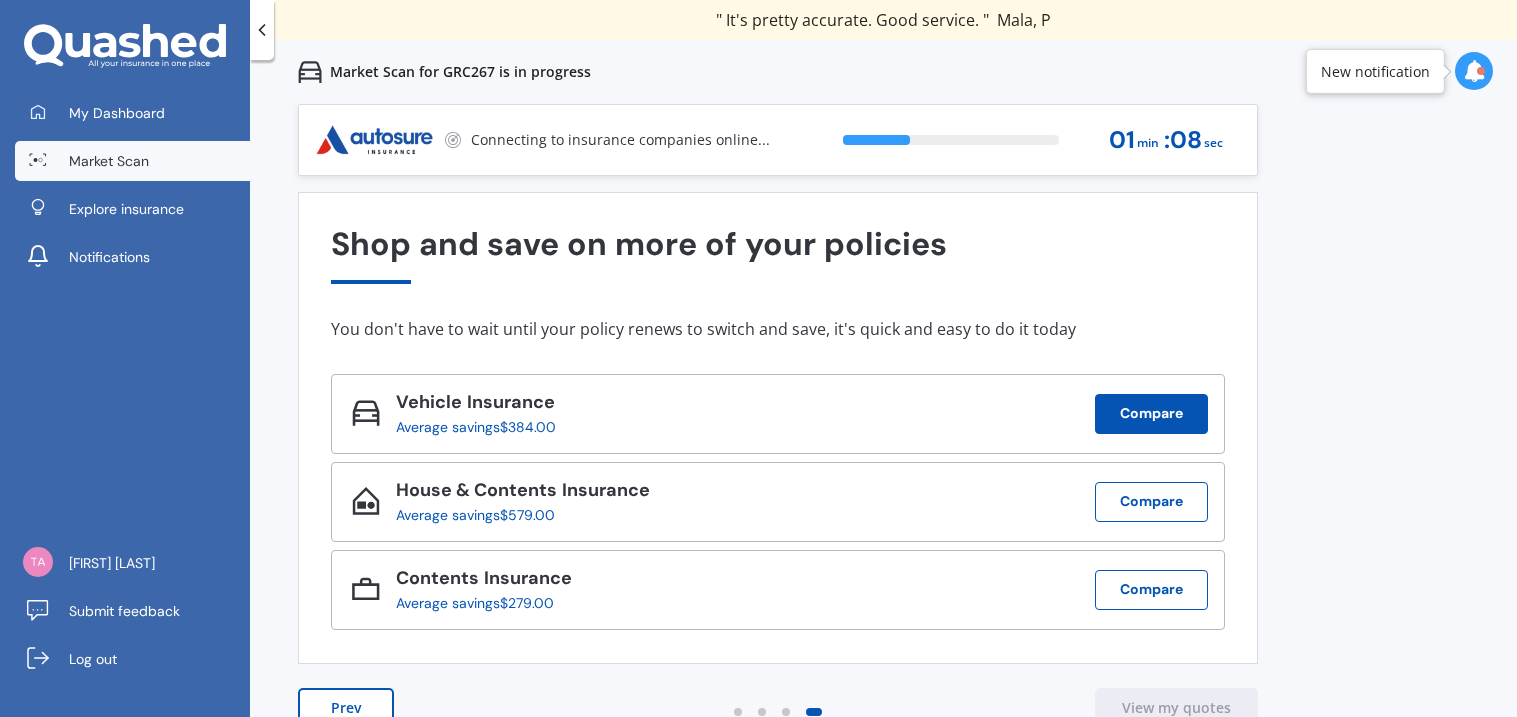 click on "Compare" at bounding box center [1151, 414] 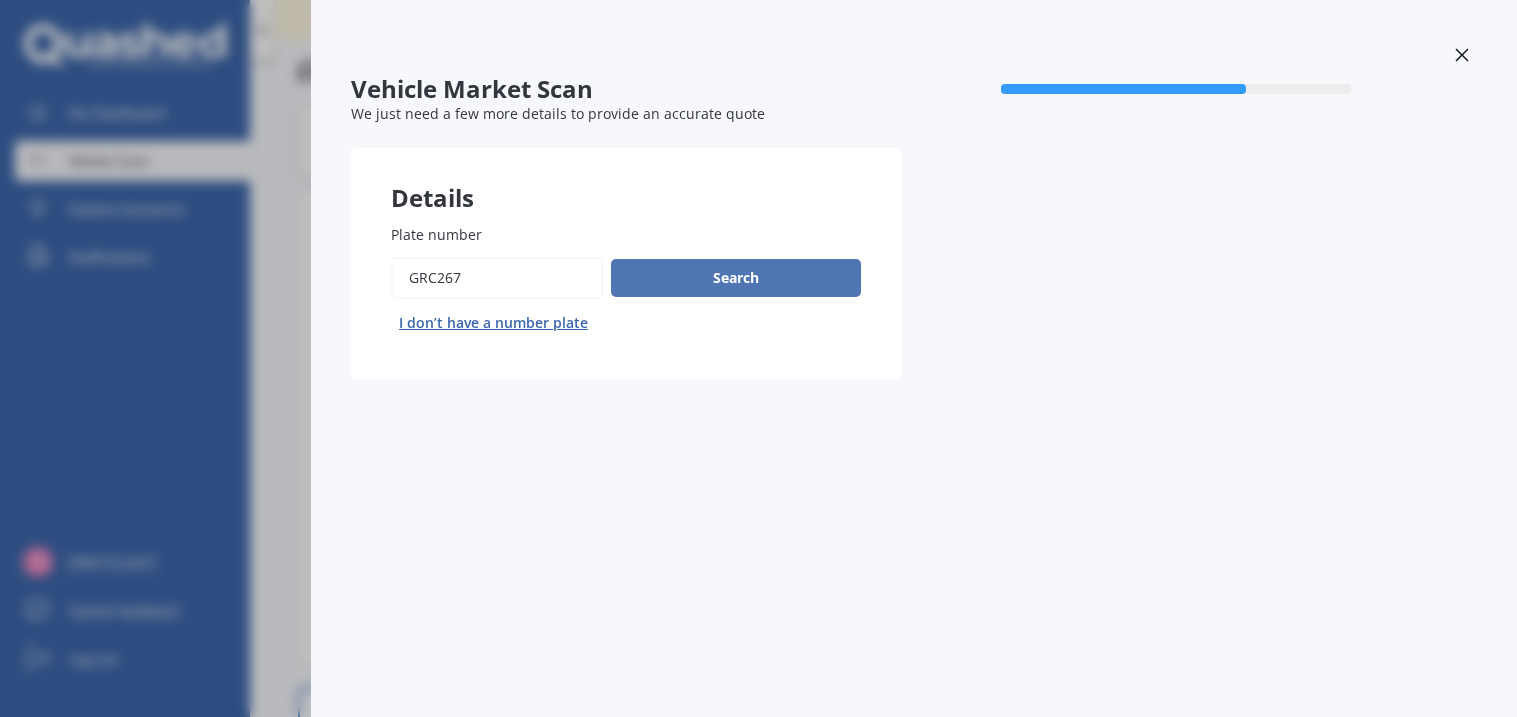 click on "Search" at bounding box center [736, 278] 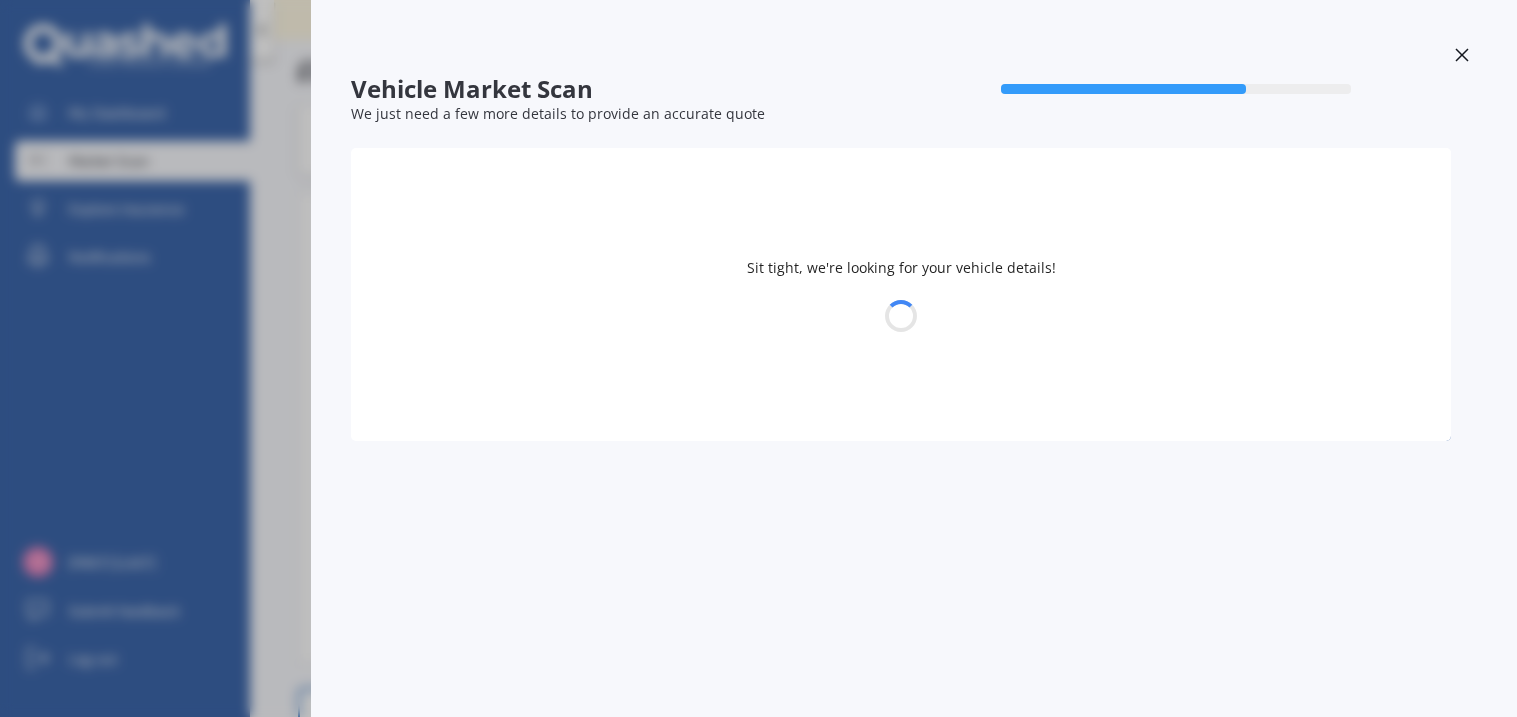 select on "MAZDA" 